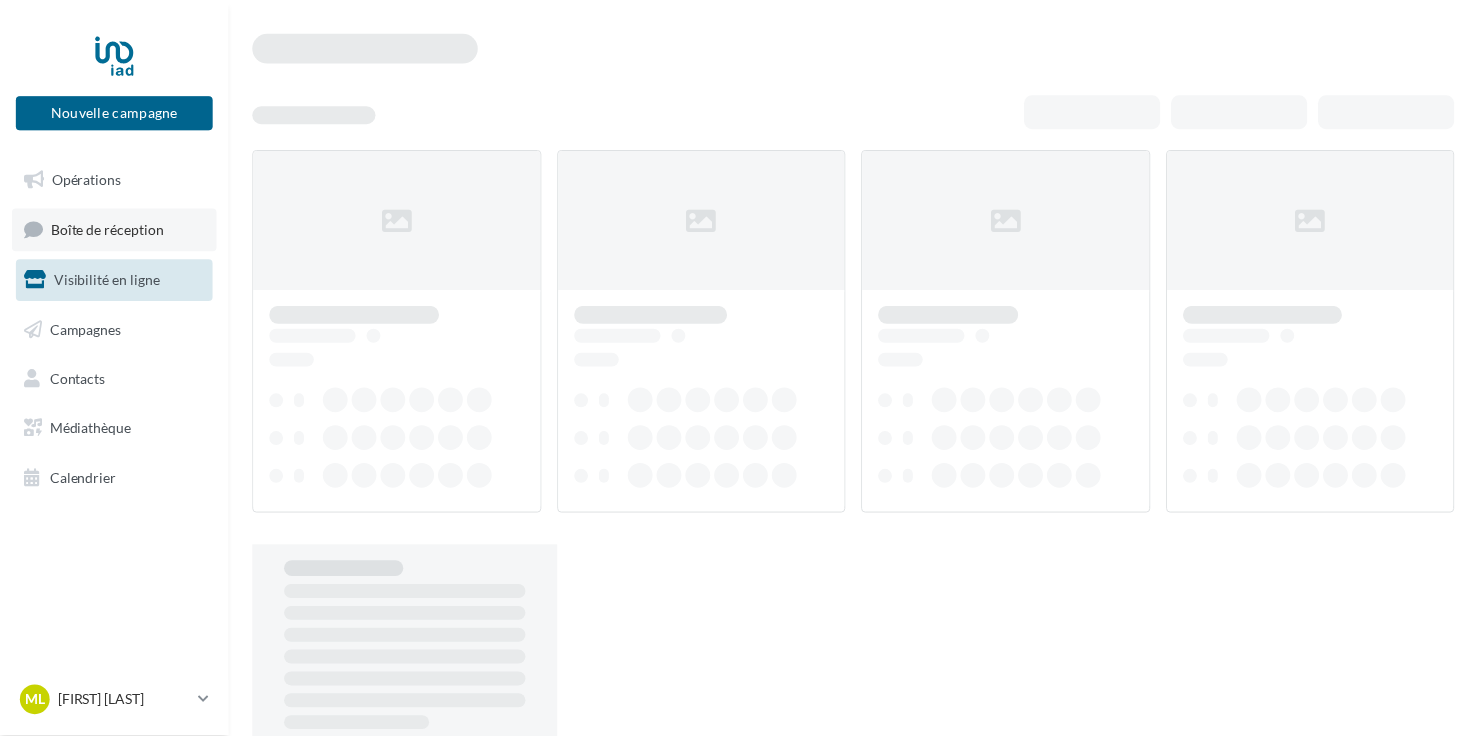 scroll, scrollTop: 0, scrollLeft: 0, axis: both 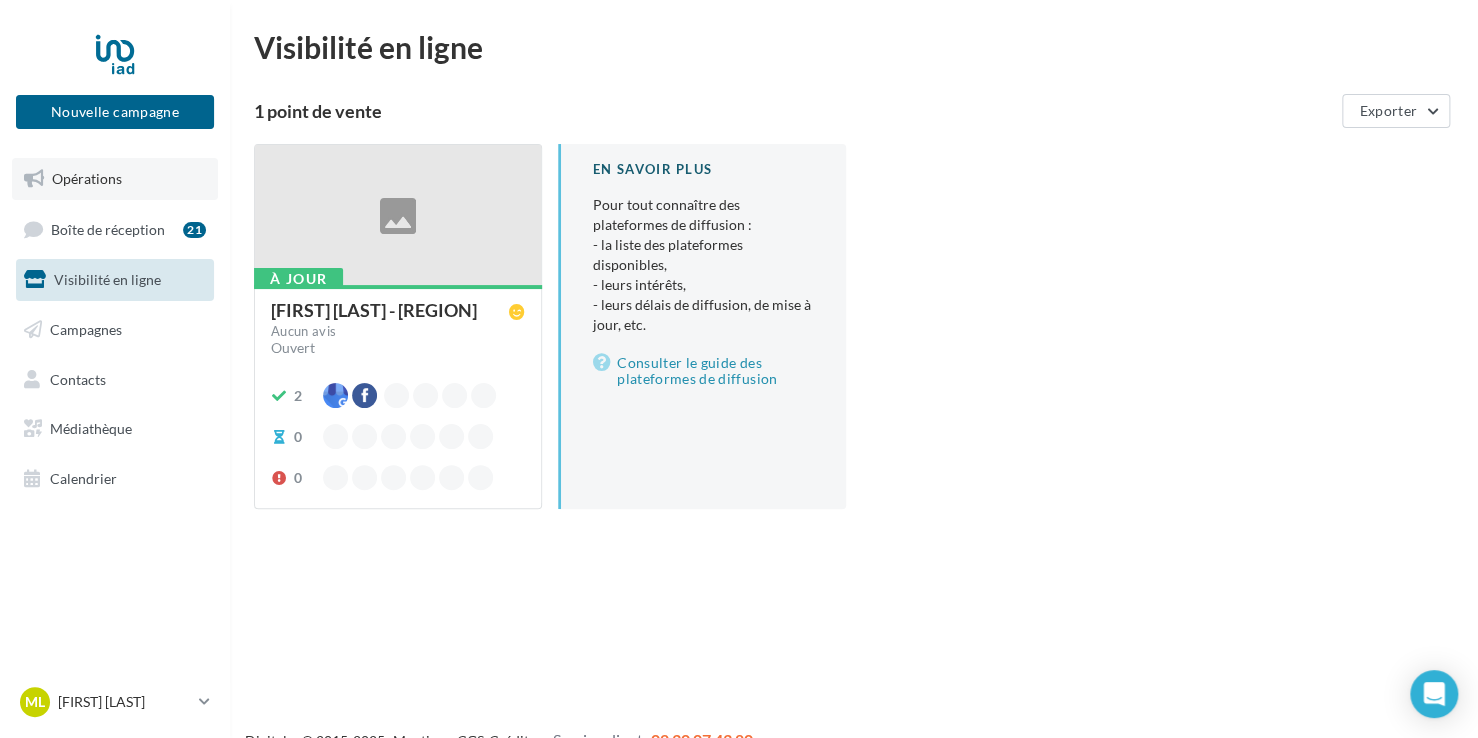 click on "Opérations" at bounding box center [87, 178] 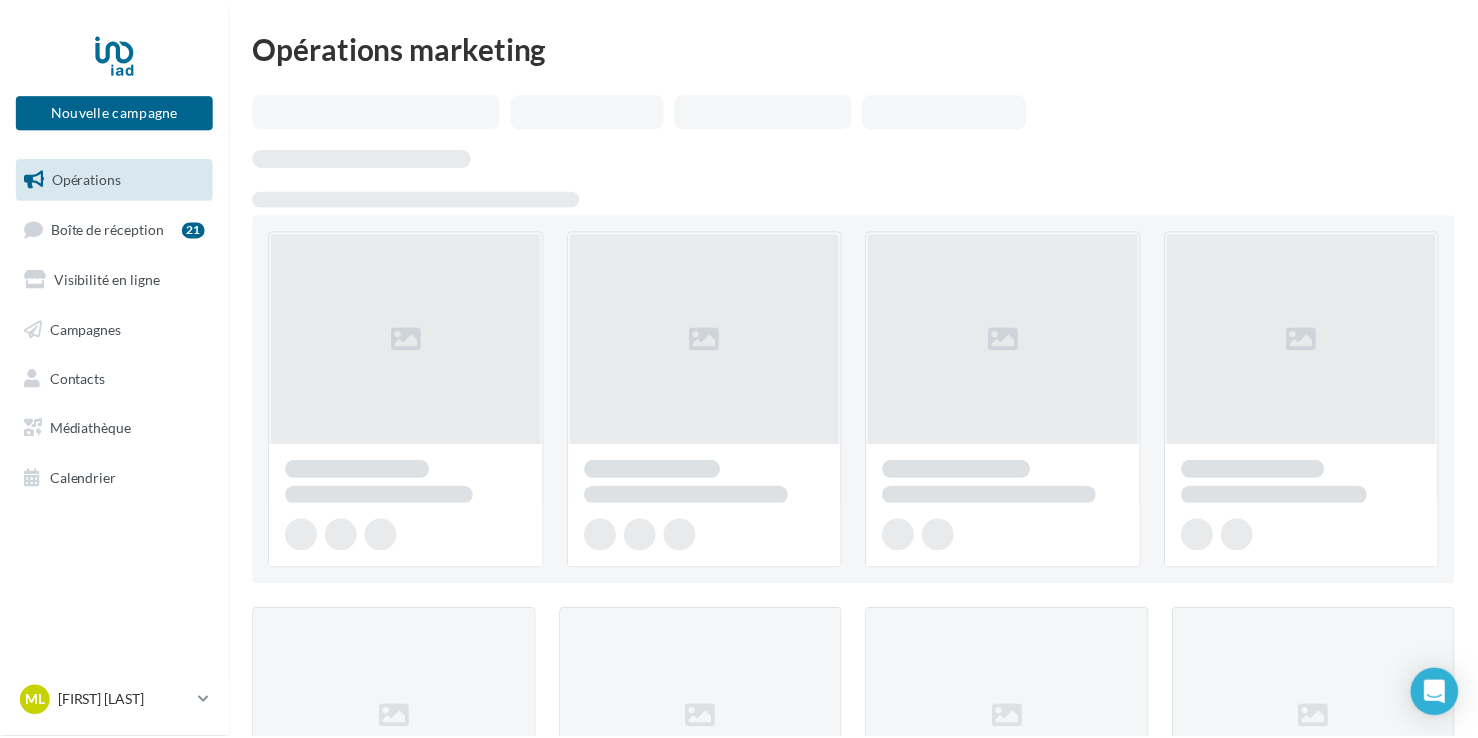 scroll, scrollTop: 0, scrollLeft: 0, axis: both 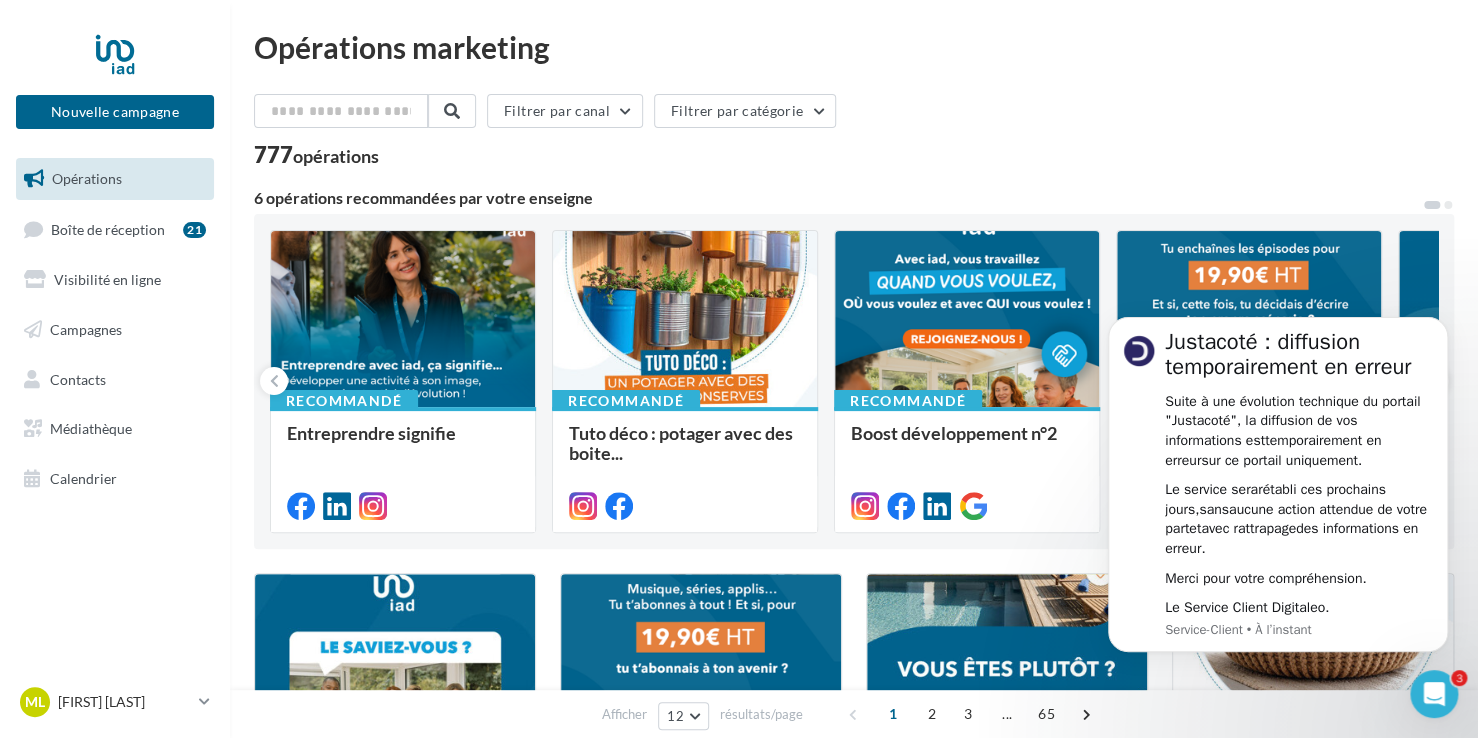 click on "Filtrer par canal         Filtrer par catégorie
777
opérations
6 opérations recommandées par votre enseigne
Recommandé          Entreprendre signifie                                                         Recommandé         Tuto déco : potager avec des boite...                                                 Recommandé          Boost développement n°2                                                                 Recommandé          Visuel offre étudiante N°2                                                                 Recommandé          mon conseil immo                                                         Recommandé         Campagnes publicitaires - Estimati...        Liste des campagnes publicitaires META et GOOGLE dans cette opération :
Campagne Estimation Meta
Campagne Estimation Google
Campagne Recrutement Meta..." at bounding box center [854, 859] 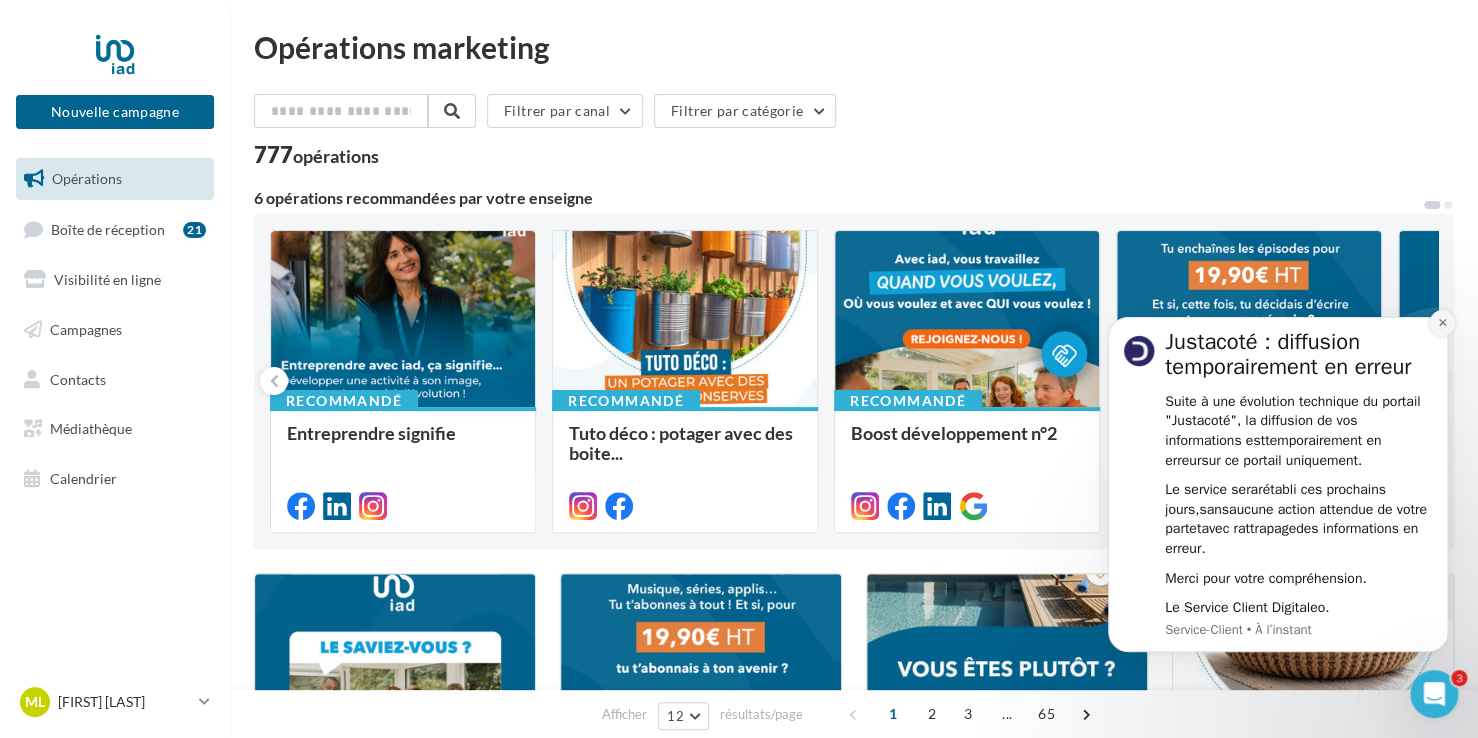 click 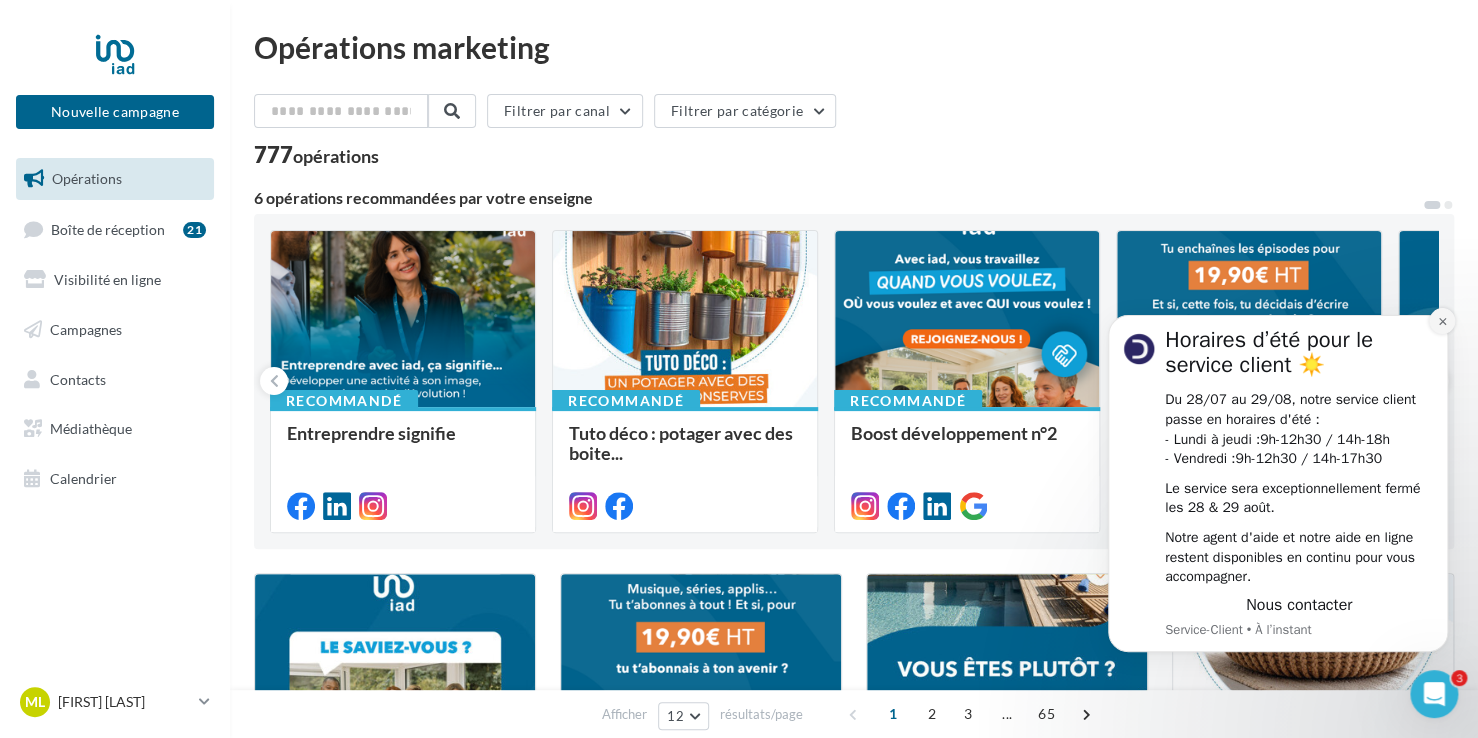 click at bounding box center (1442, 321) 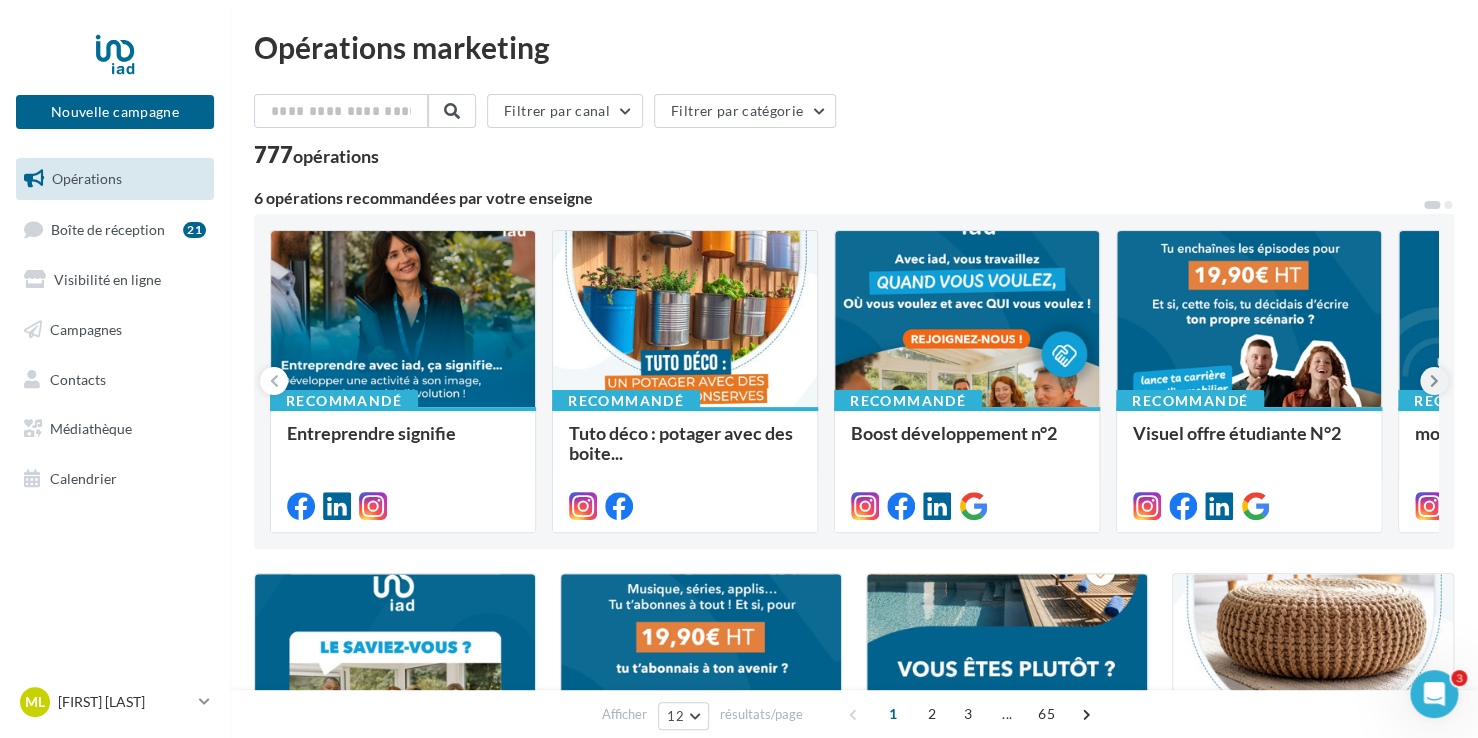 click at bounding box center (1434, 381) 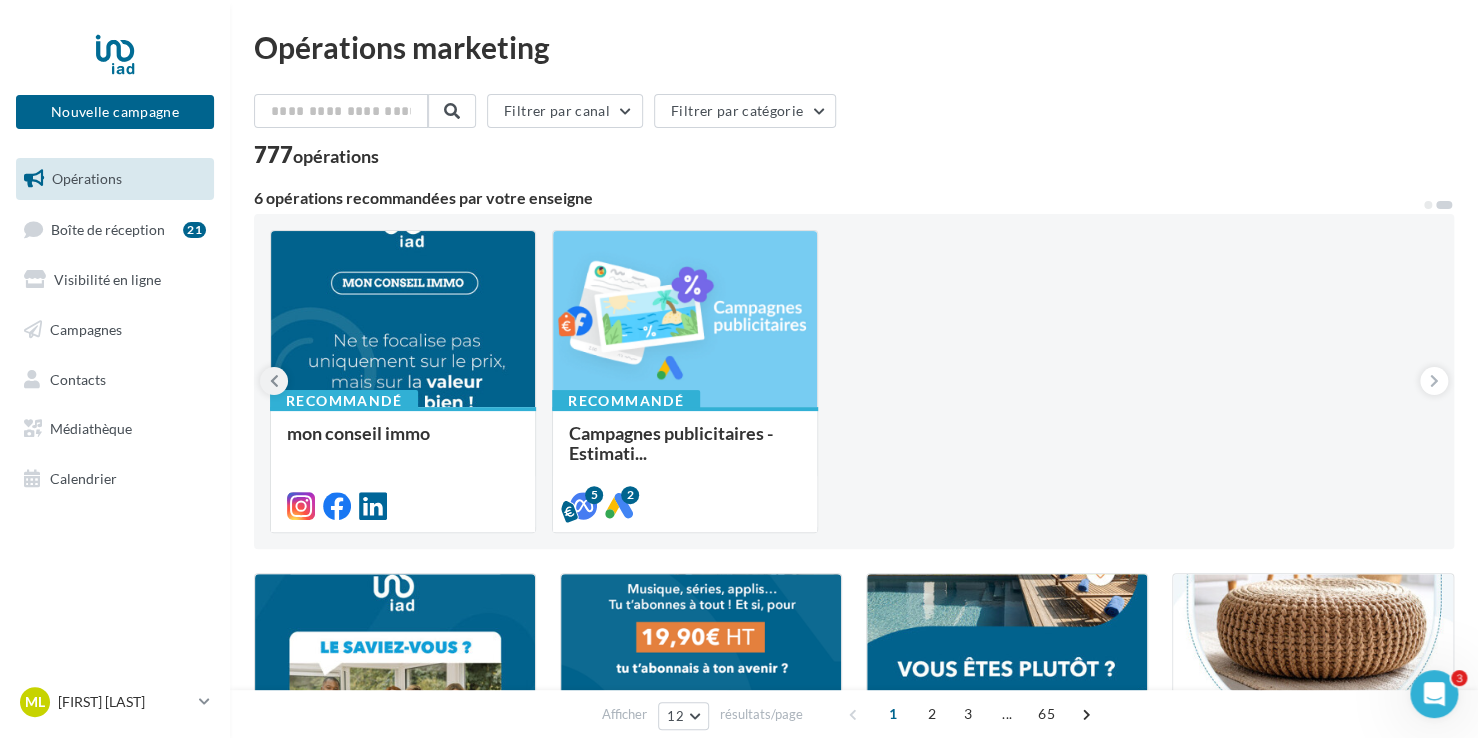 click at bounding box center (274, 381) 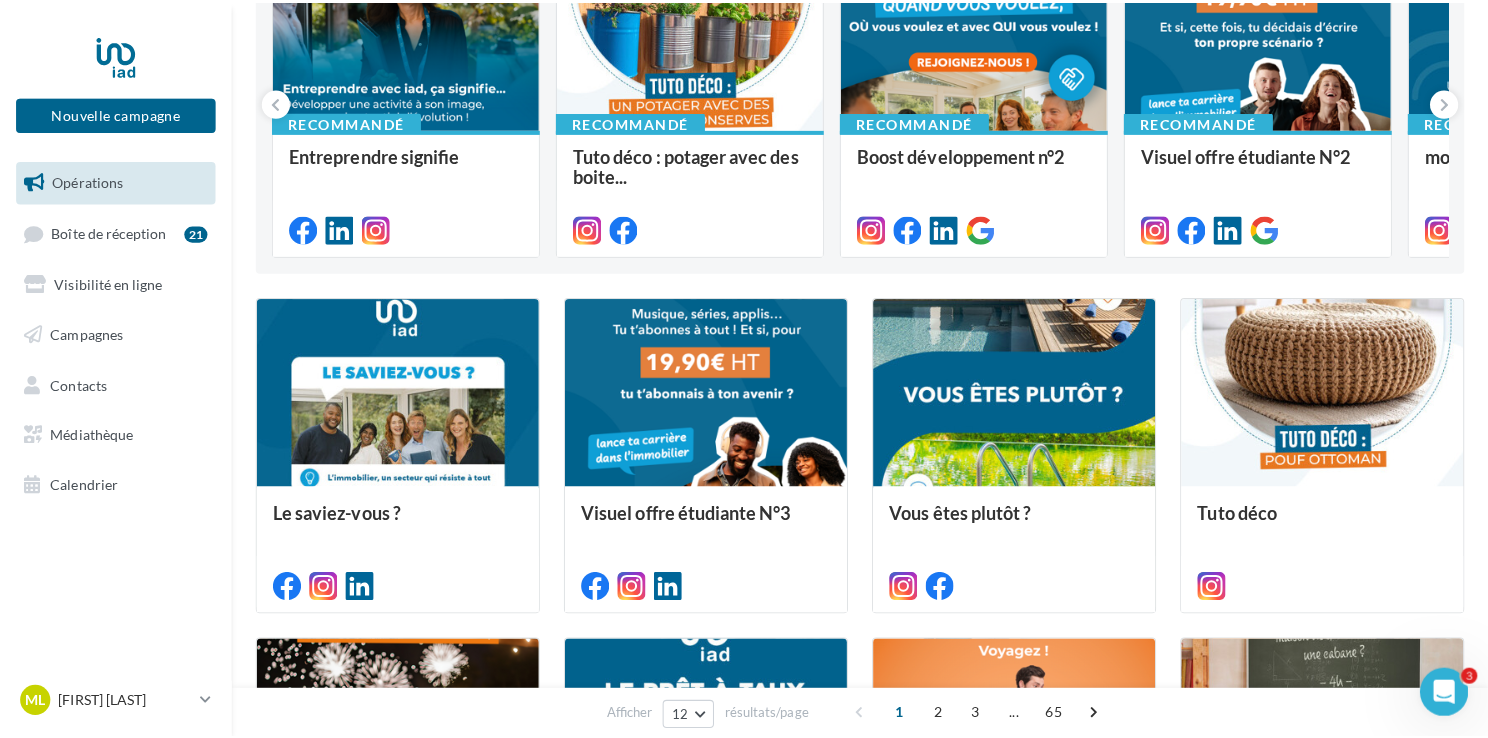 scroll, scrollTop: 282, scrollLeft: 0, axis: vertical 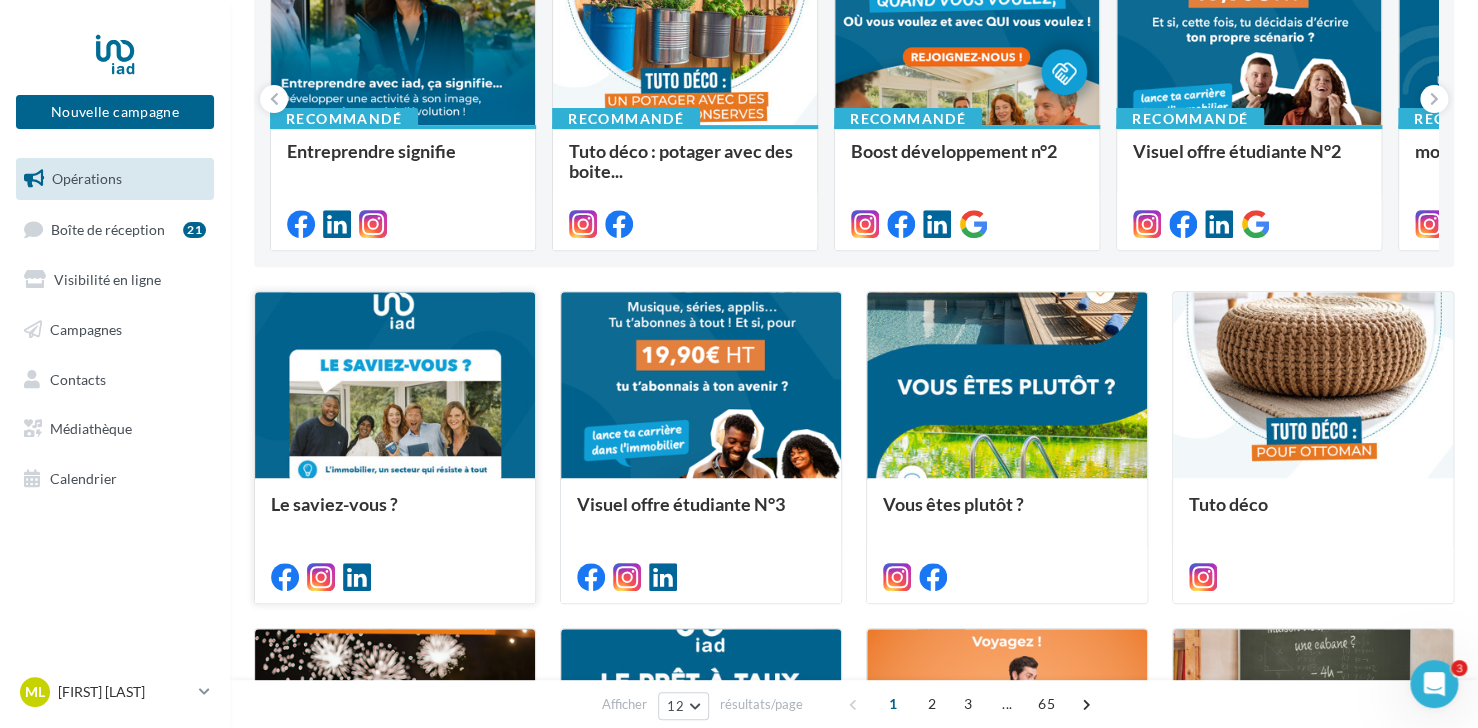 click at bounding box center [395, 386] 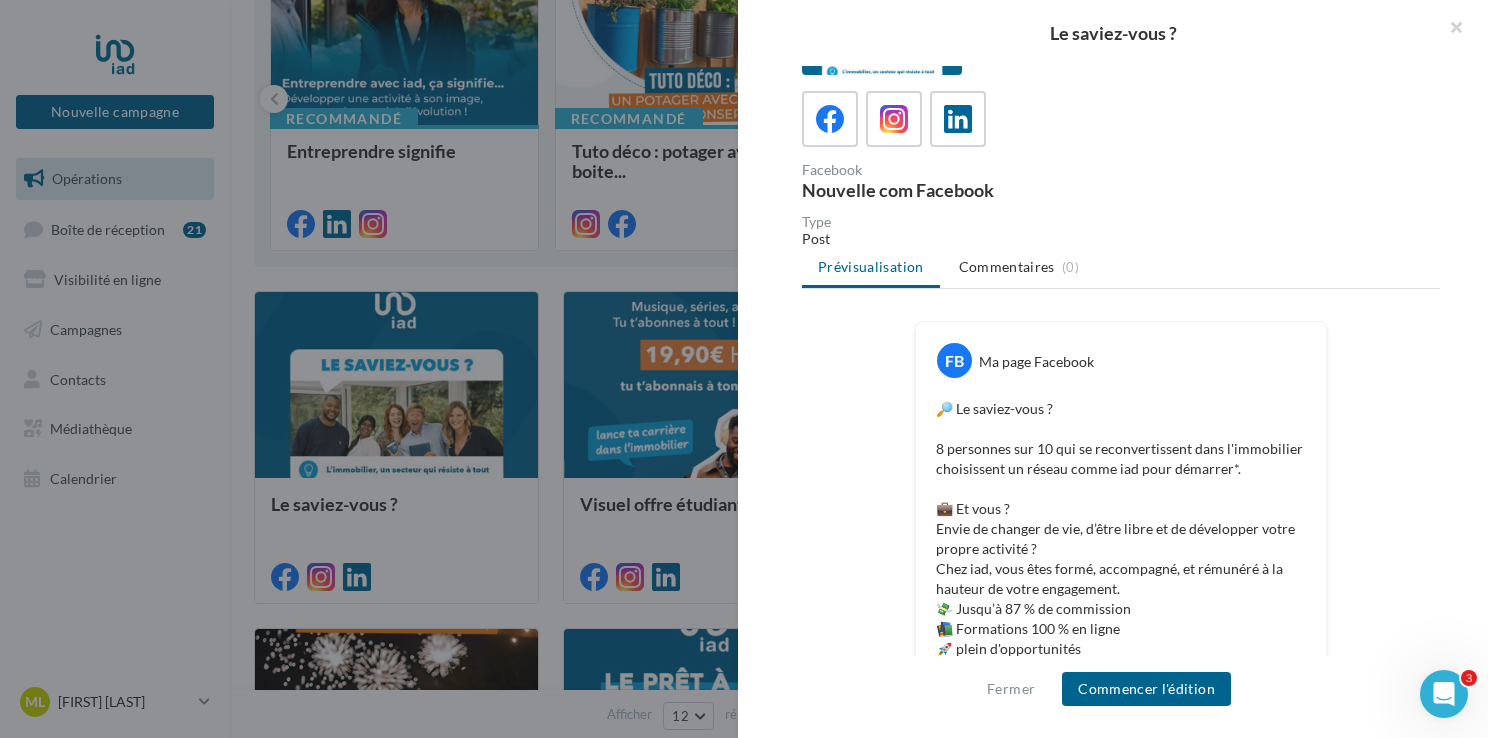 scroll, scrollTop: 204, scrollLeft: 0, axis: vertical 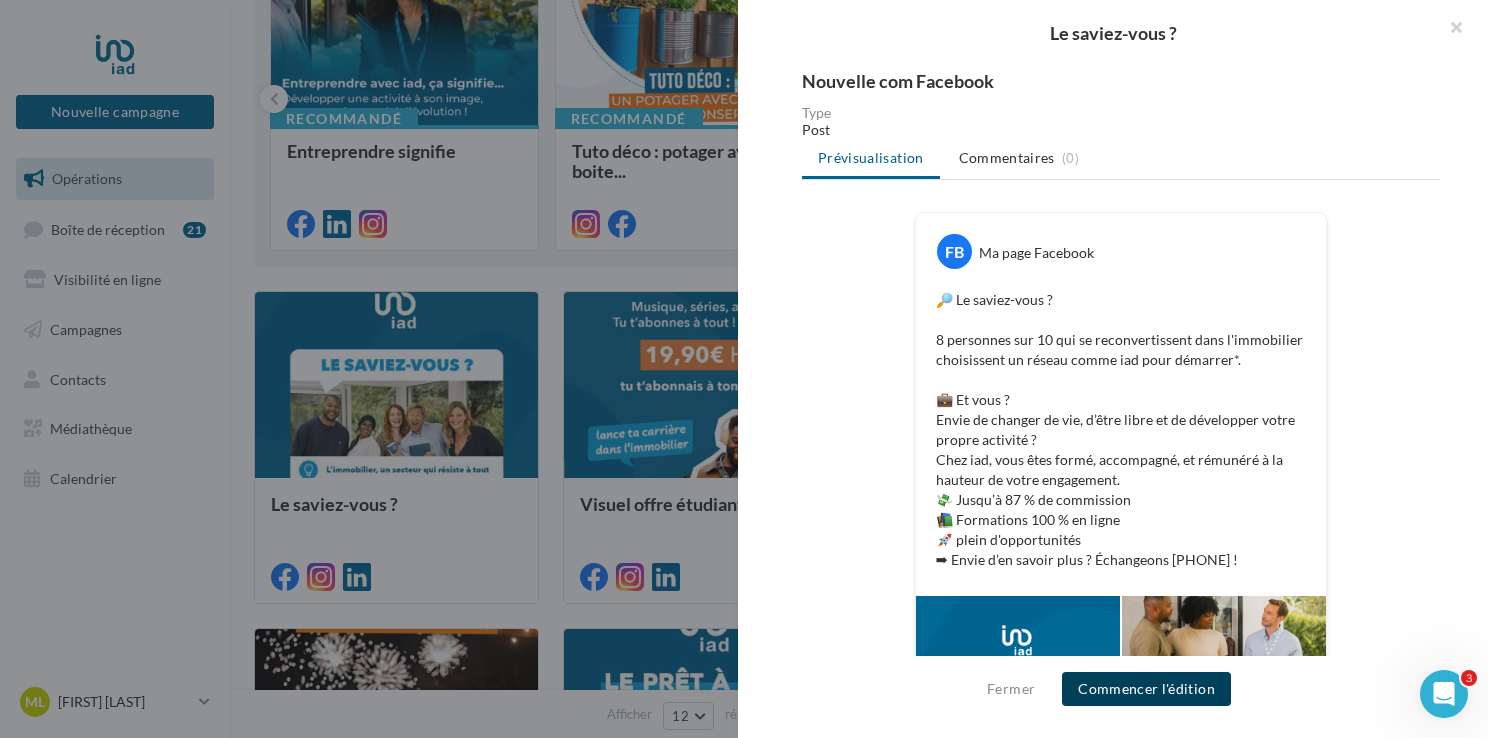 click on "Commencer l'édition" at bounding box center (1146, 689) 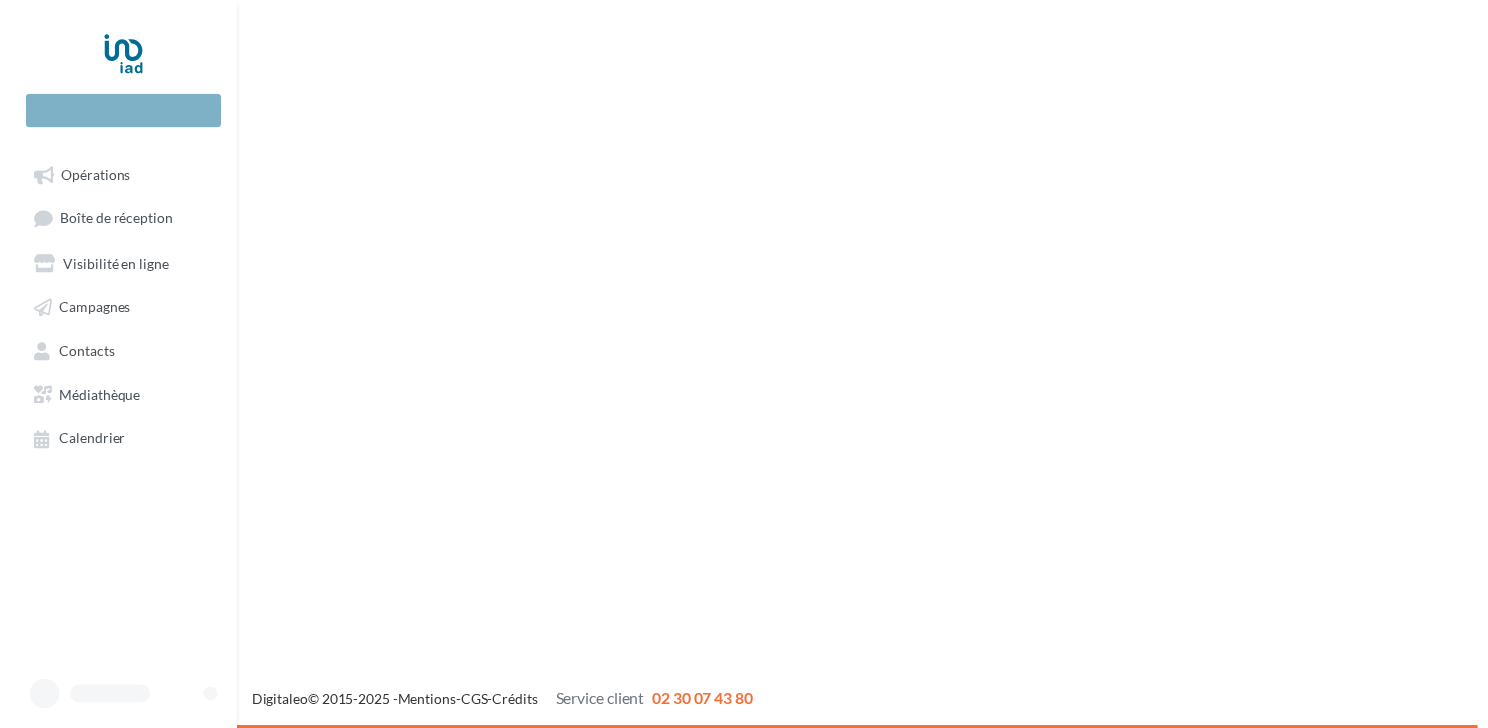 scroll, scrollTop: 0, scrollLeft: 0, axis: both 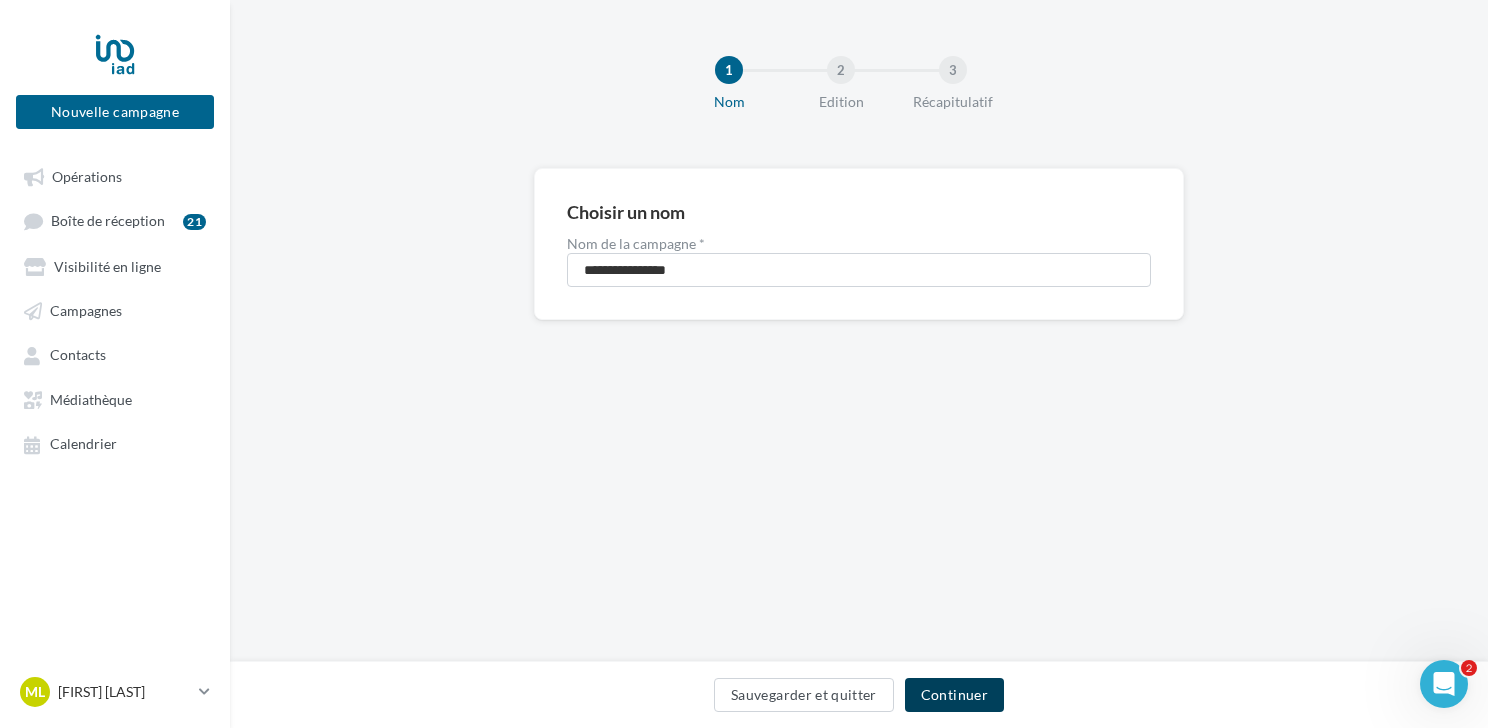 click on "Continuer" at bounding box center (954, 695) 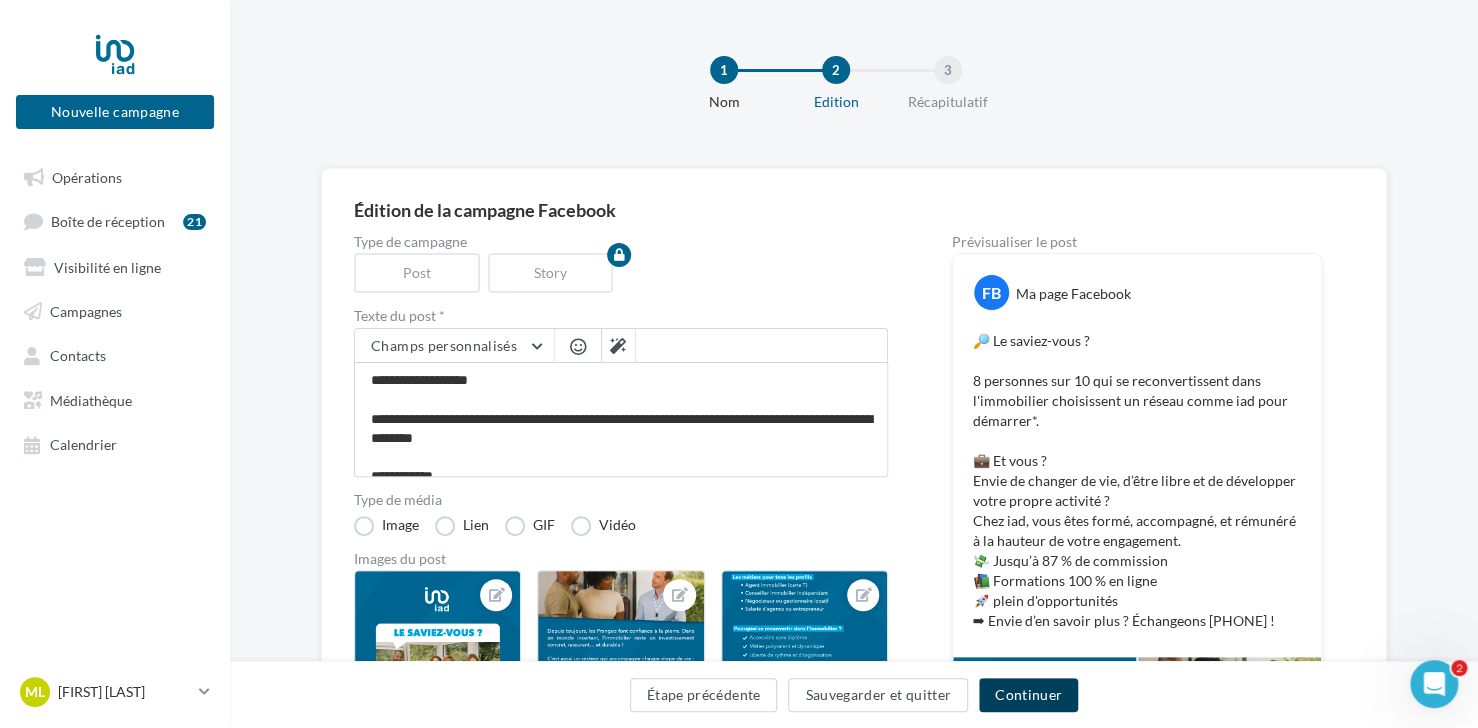click on "Continuer" at bounding box center (1028, 695) 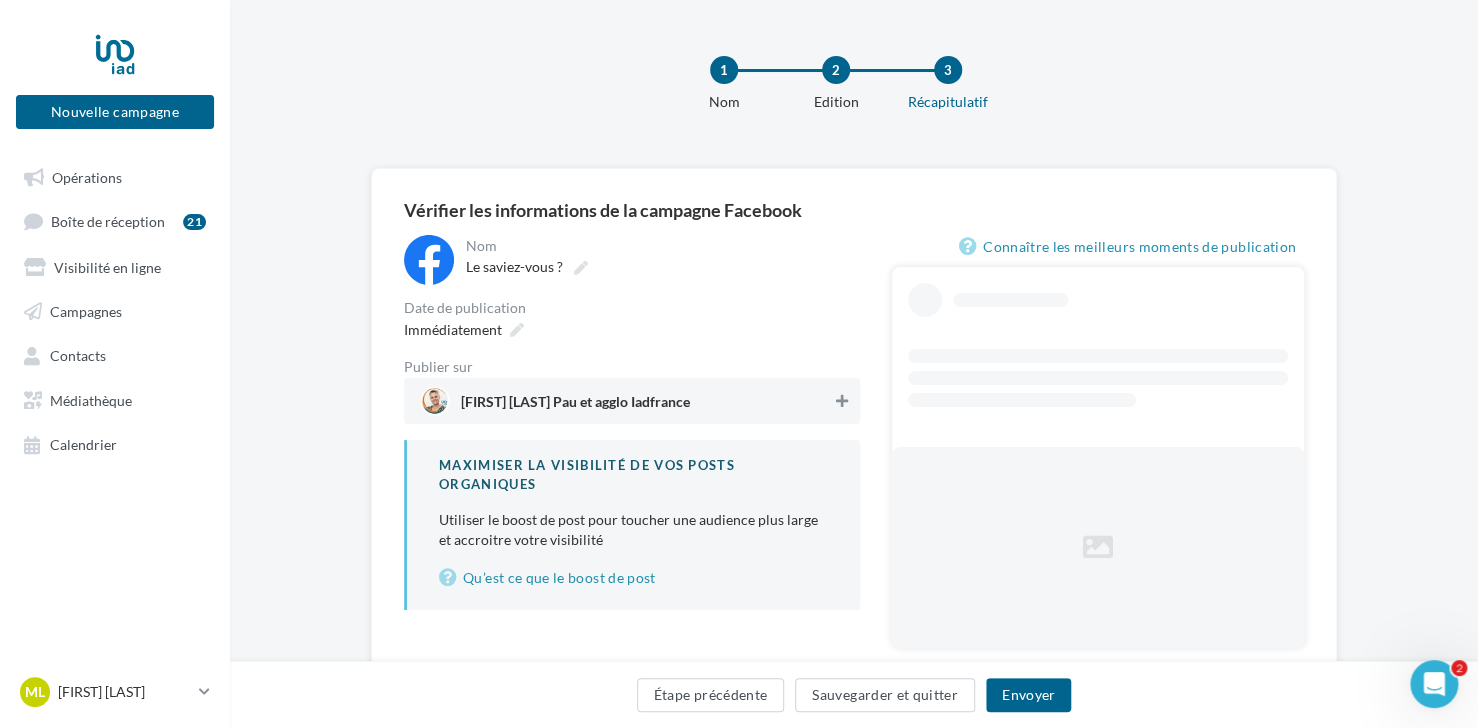 click at bounding box center (842, 401) 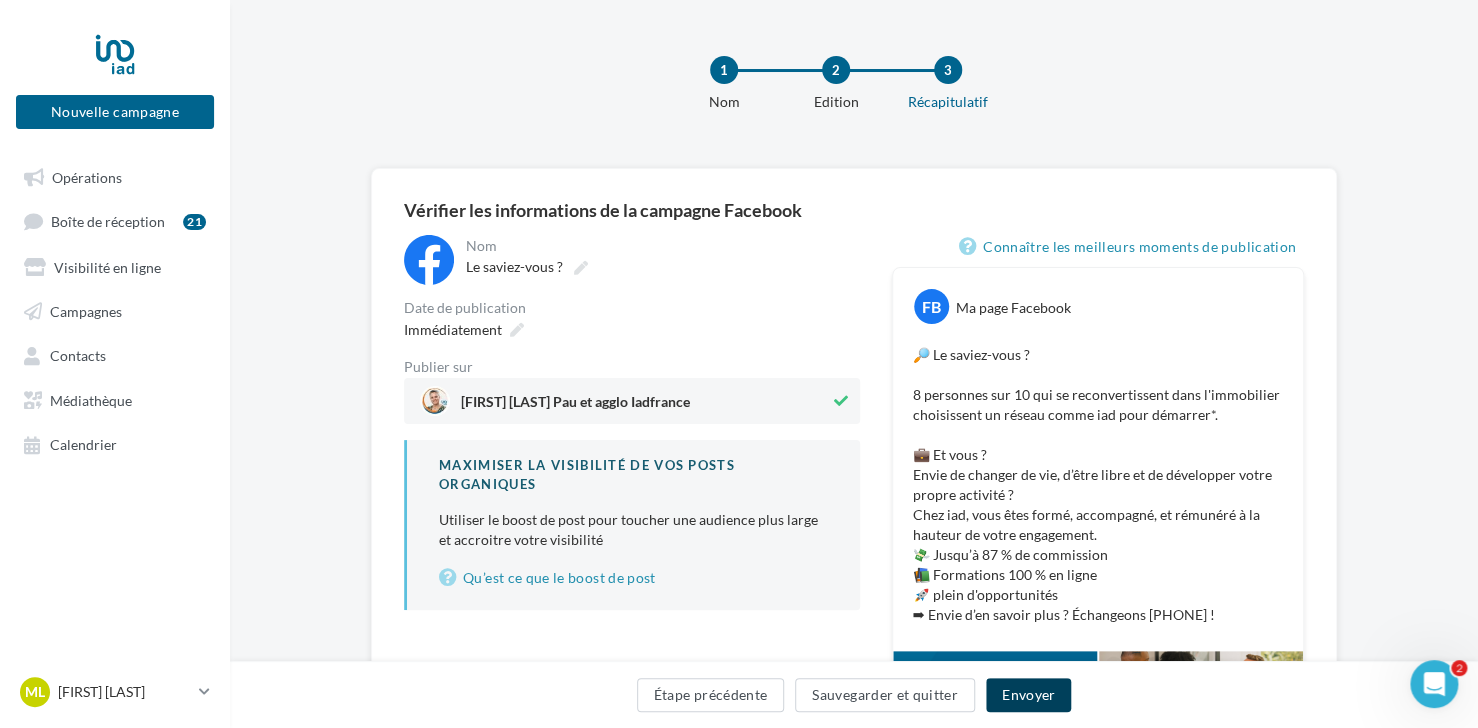 click on "Envoyer" at bounding box center (1028, 695) 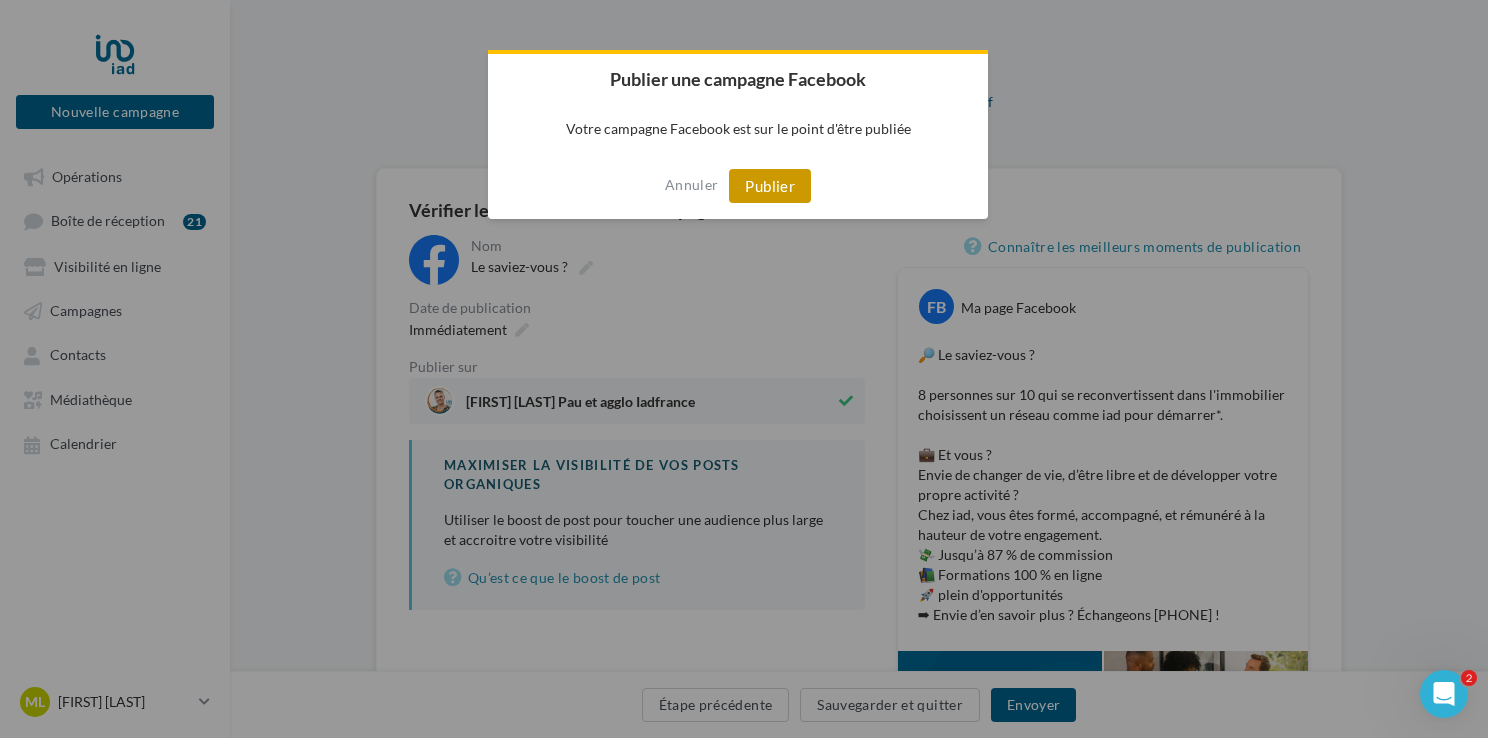 click on "Publier" at bounding box center (770, 186) 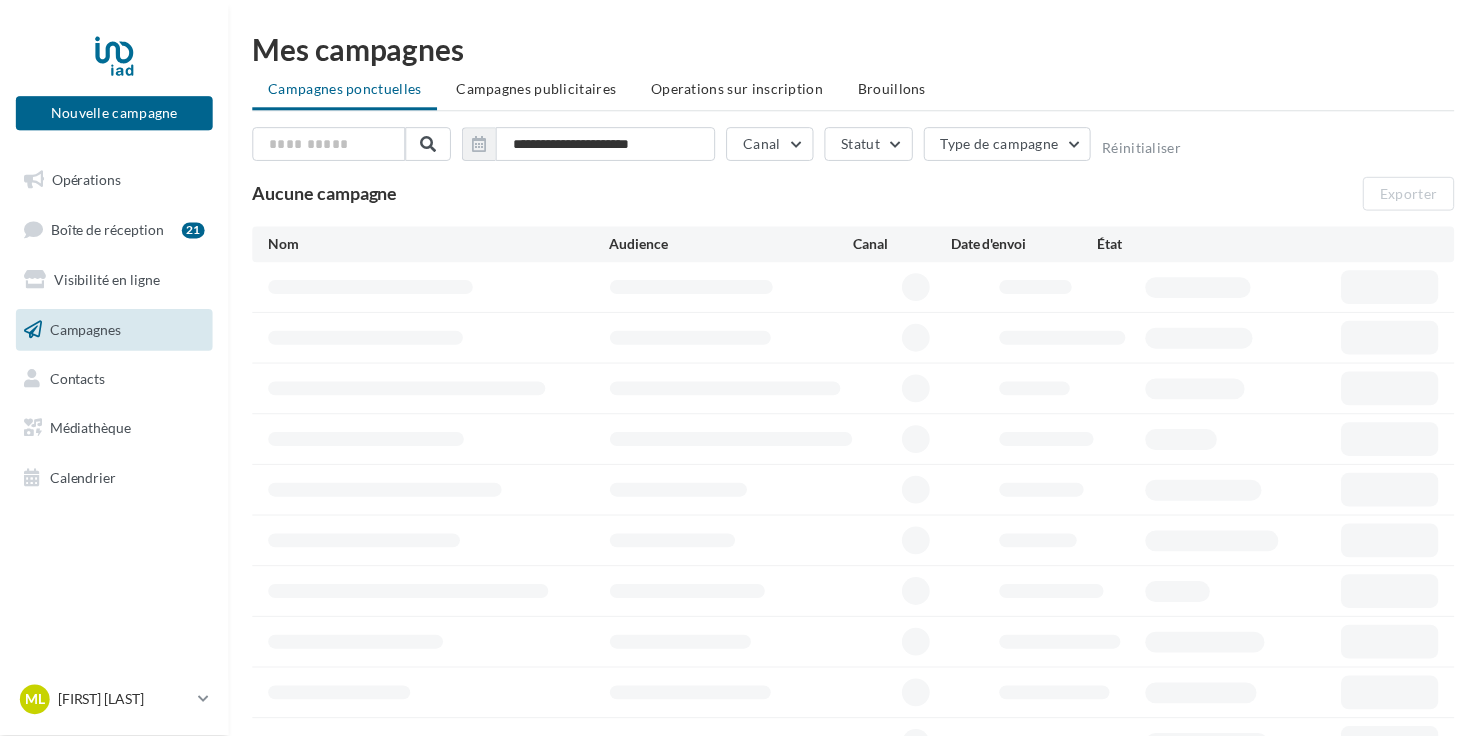 scroll, scrollTop: 0, scrollLeft: 0, axis: both 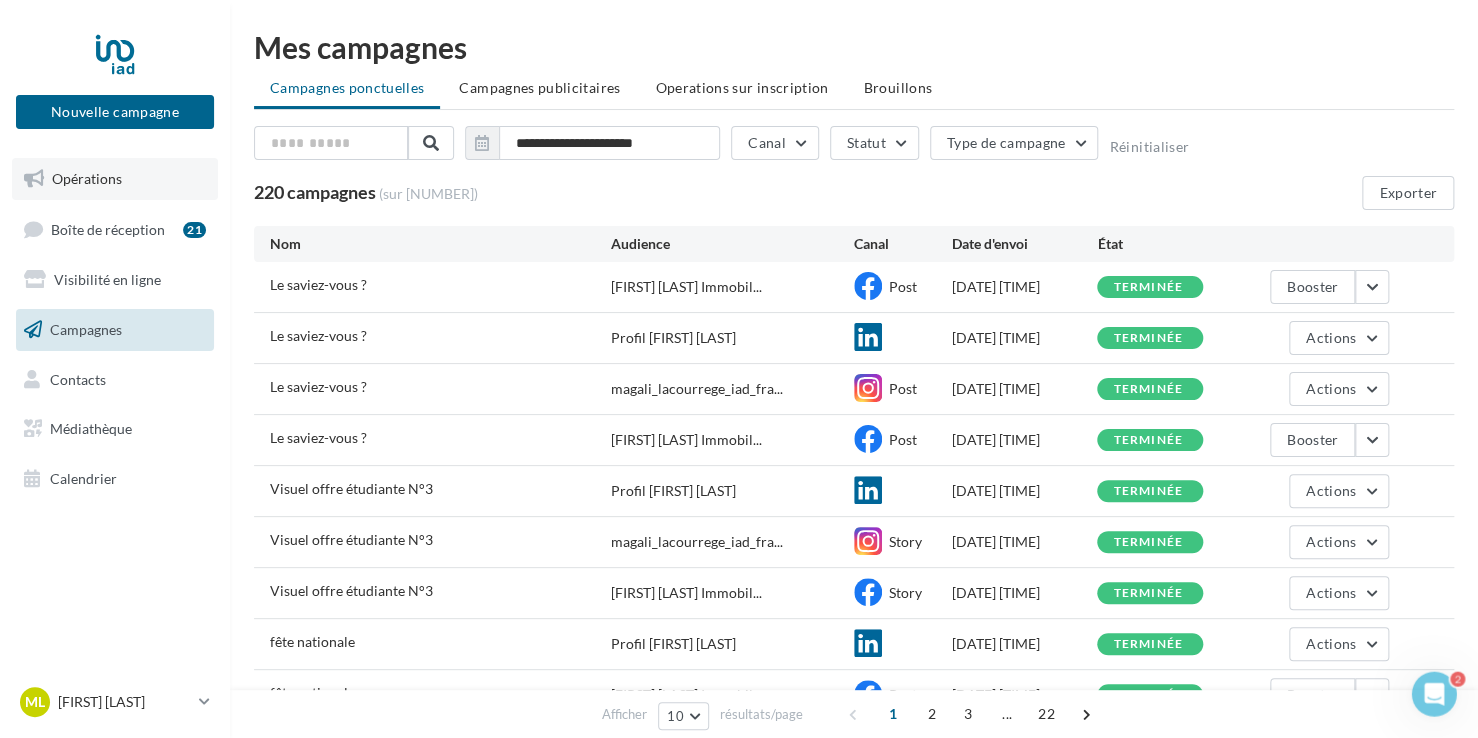 click on "Opérations" at bounding box center (87, 178) 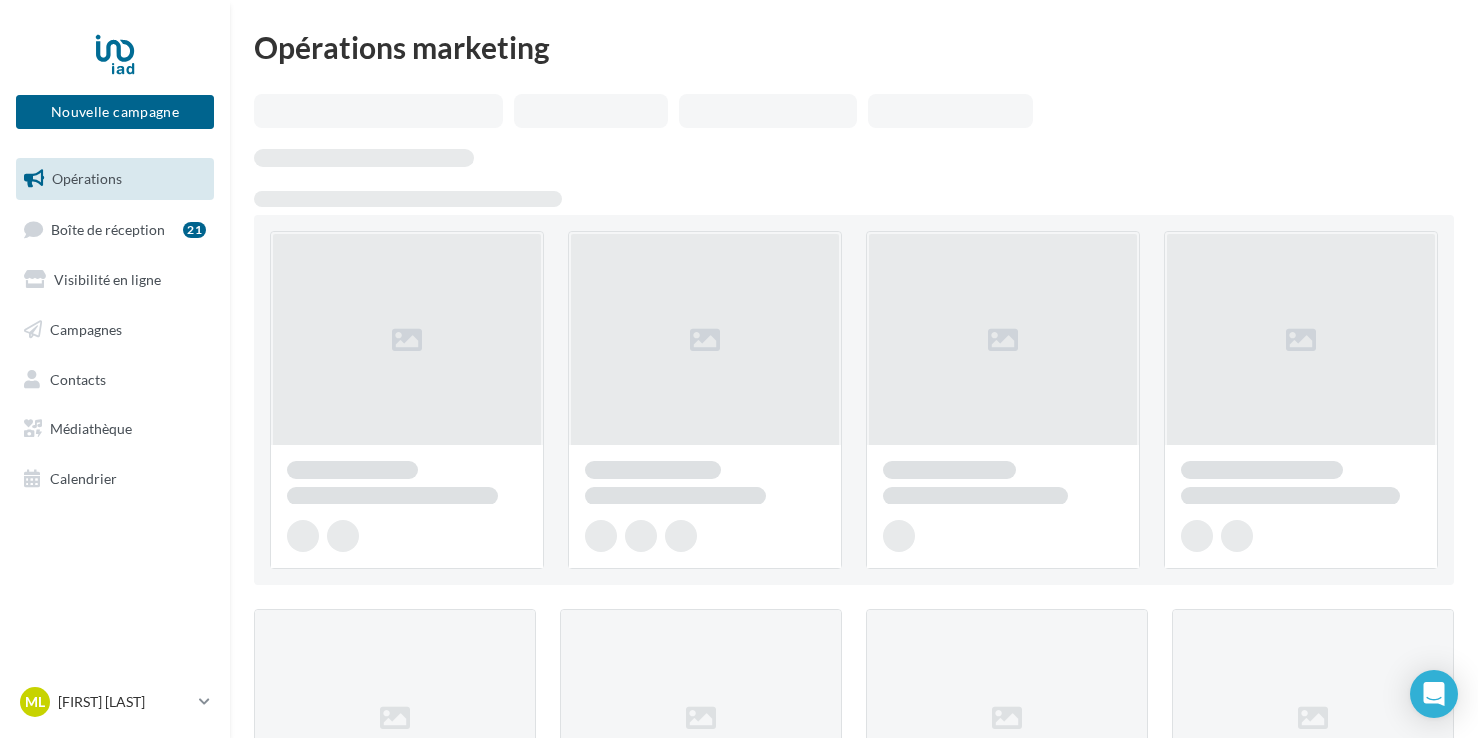 scroll, scrollTop: 0, scrollLeft: 0, axis: both 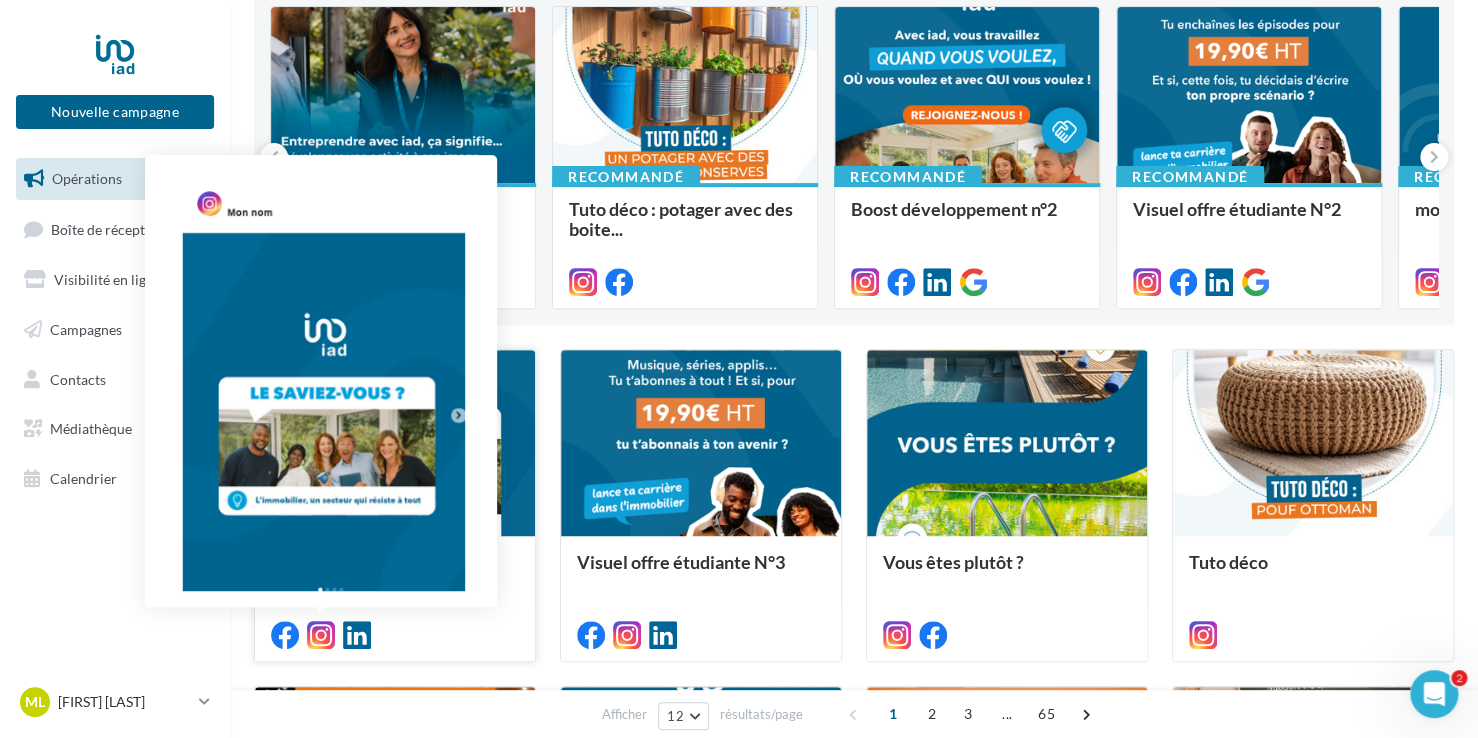 click at bounding box center (321, 635) 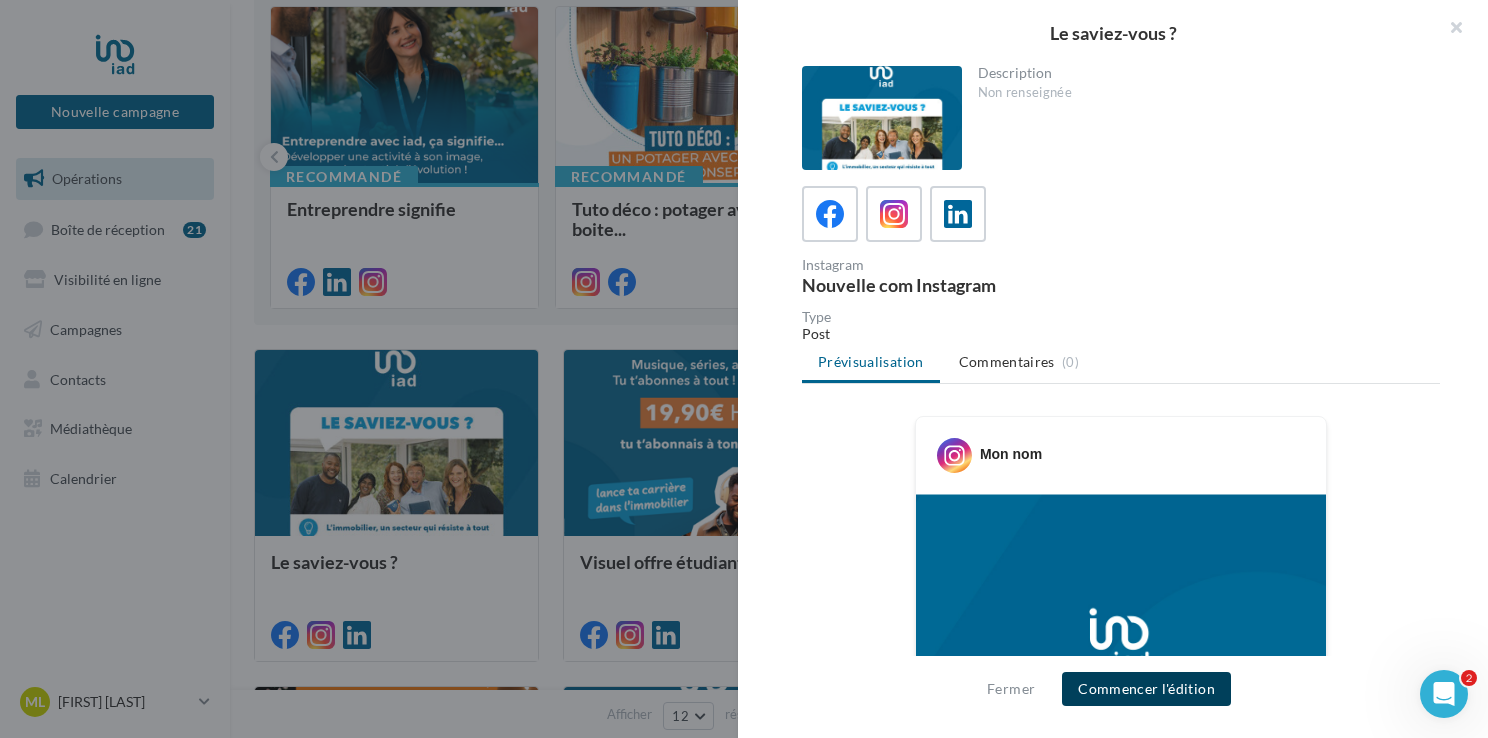 click on "Commencer l'édition" at bounding box center (1146, 689) 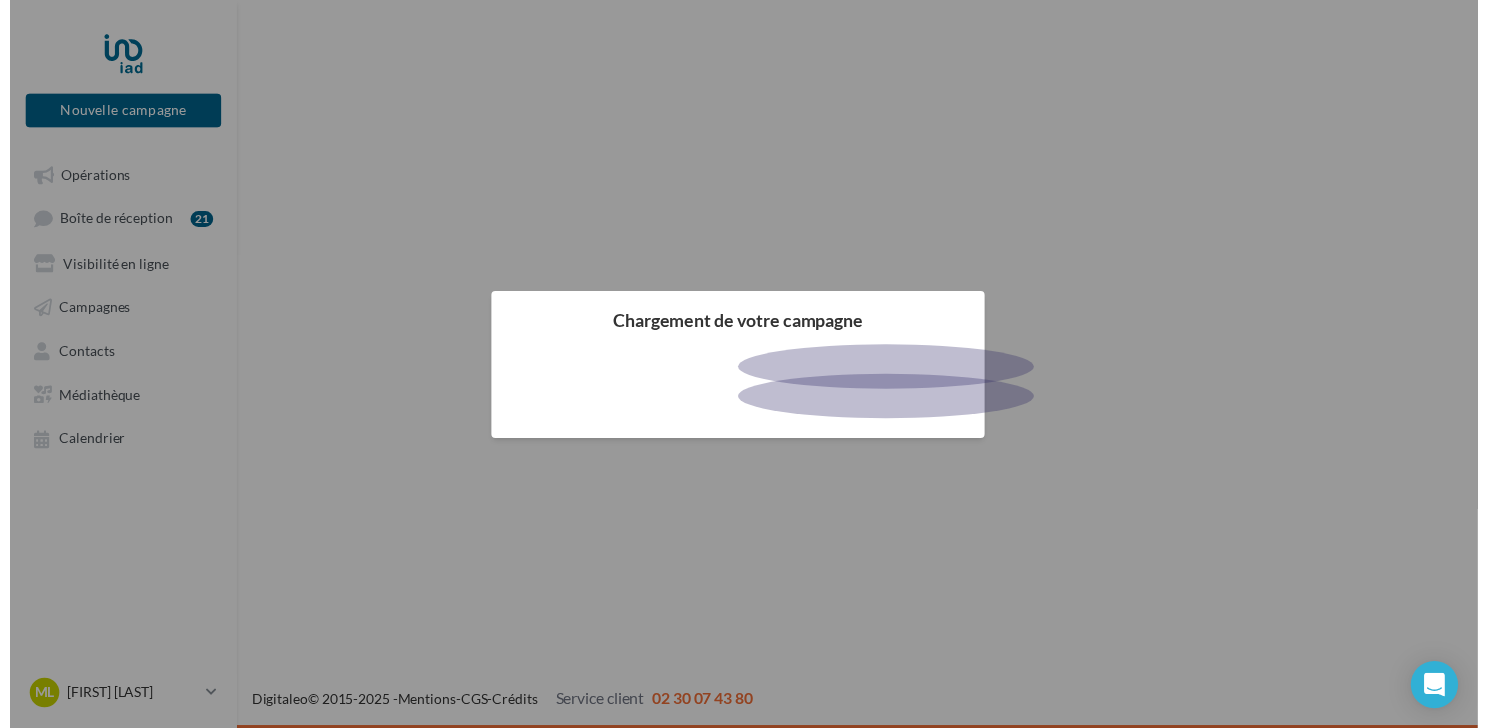 scroll, scrollTop: 0, scrollLeft: 0, axis: both 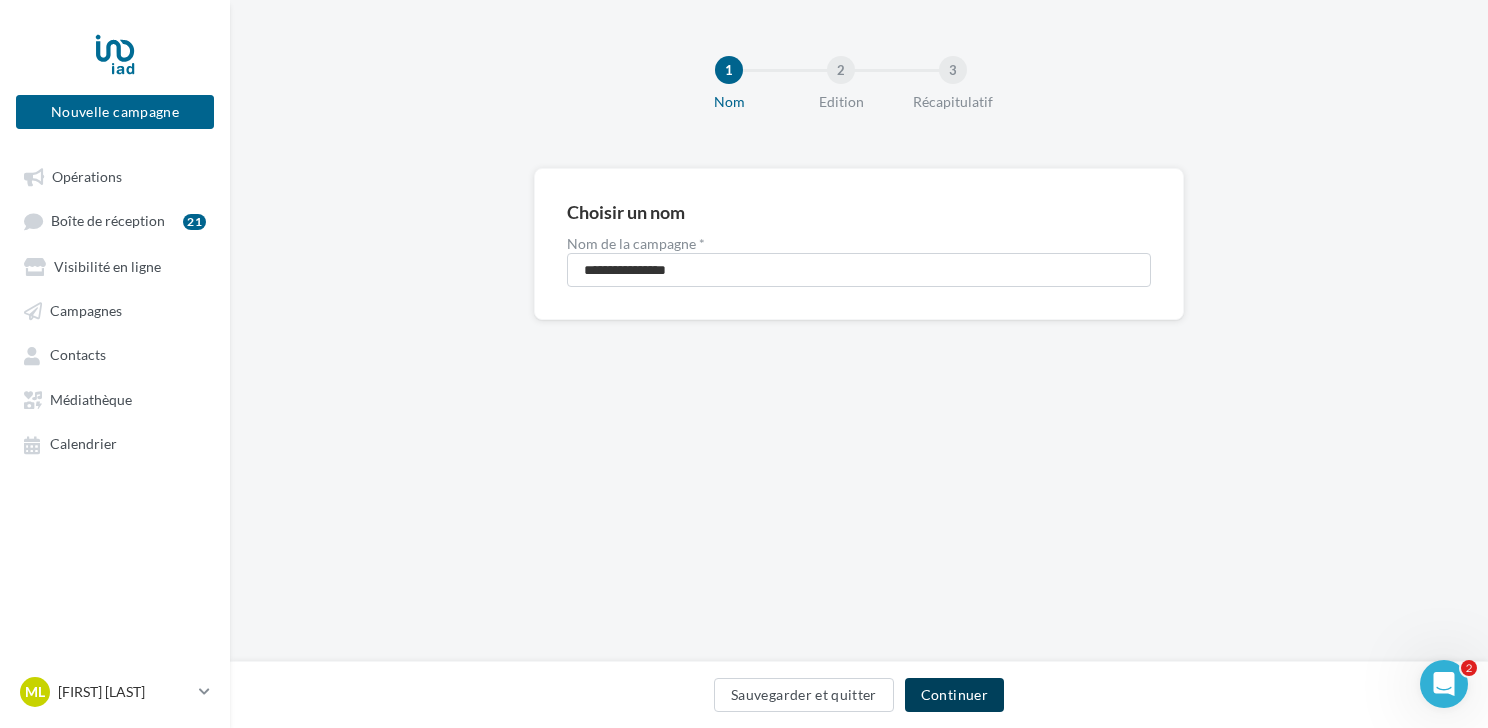 click on "Continuer" at bounding box center [954, 695] 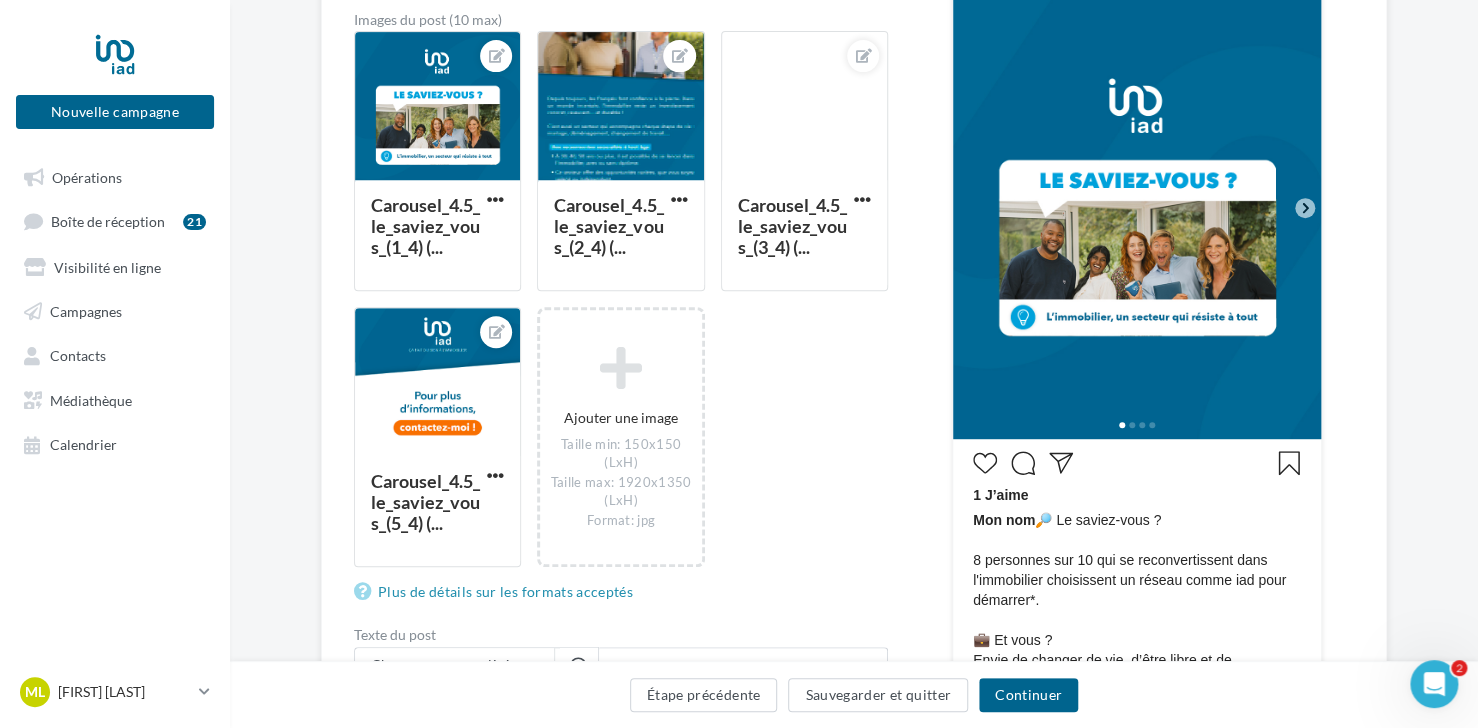 scroll, scrollTop: 356, scrollLeft: 0, axis: vertical 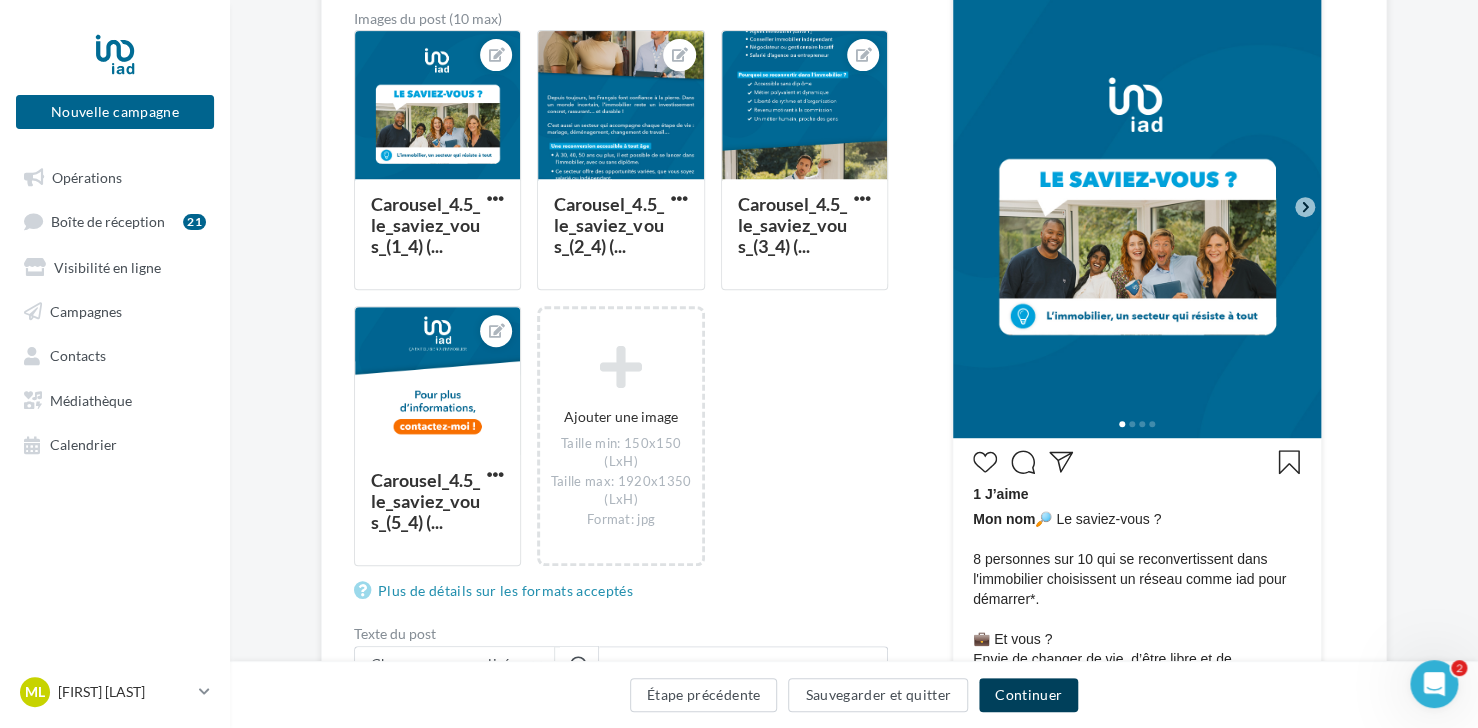 click on "Continuer" at bounding box center [1028, 695] 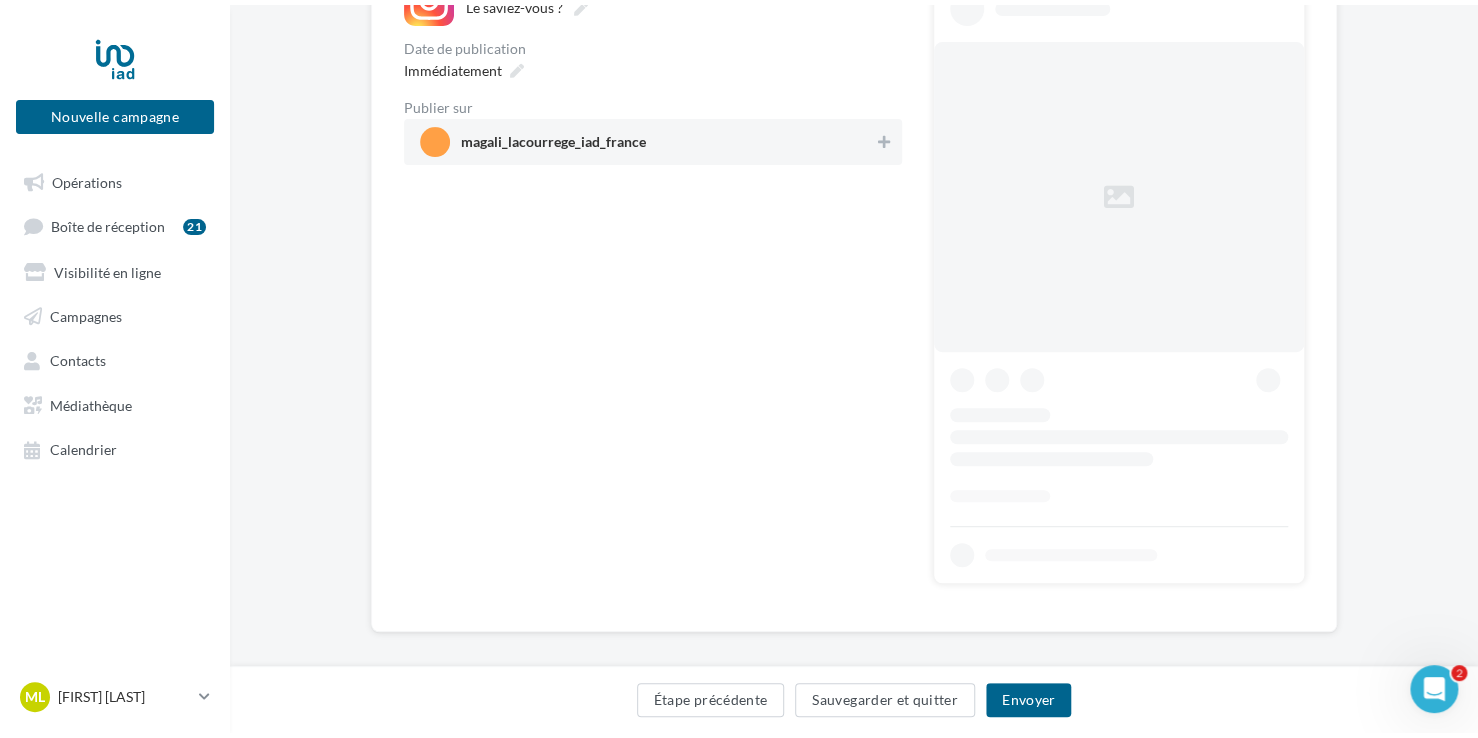 scroll, scrollTop: 0, scrollLeft: 0, axis: both 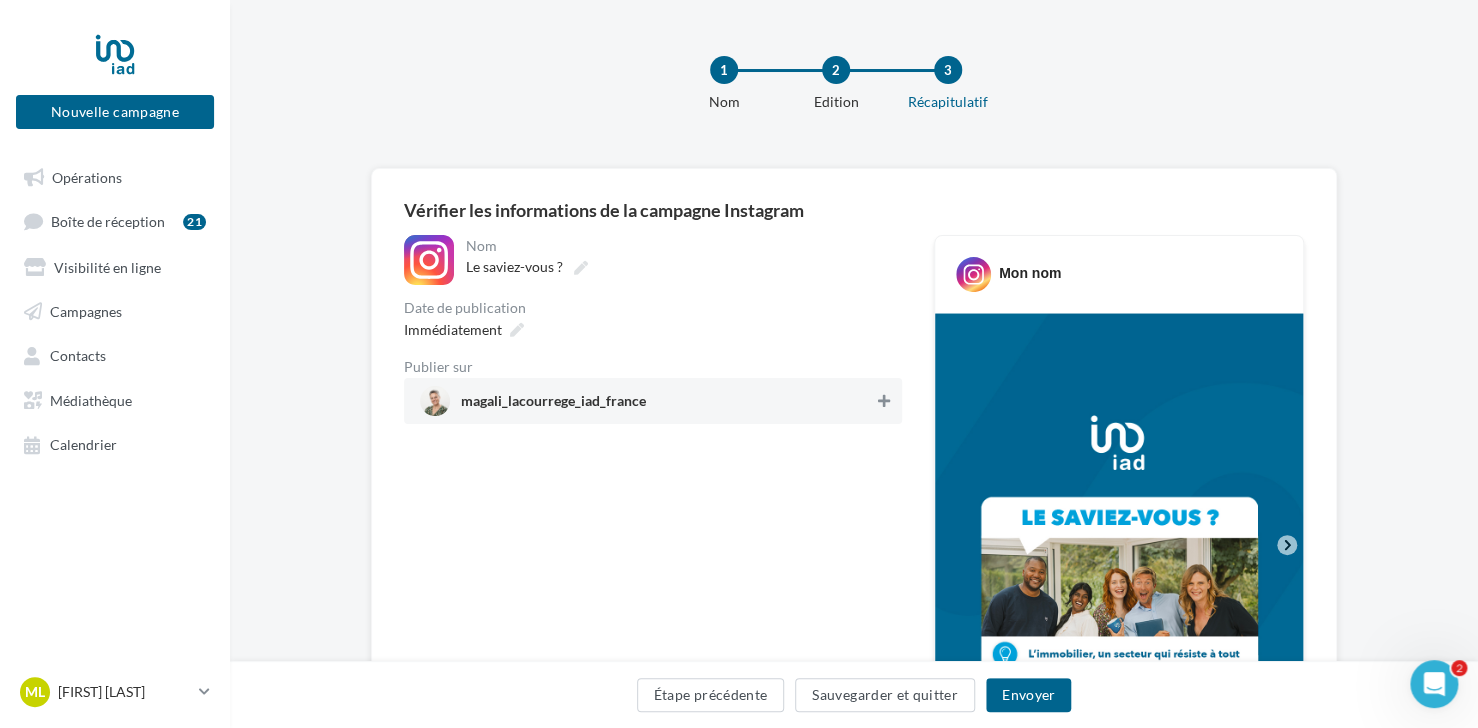 click at bounding box center (884, 401) 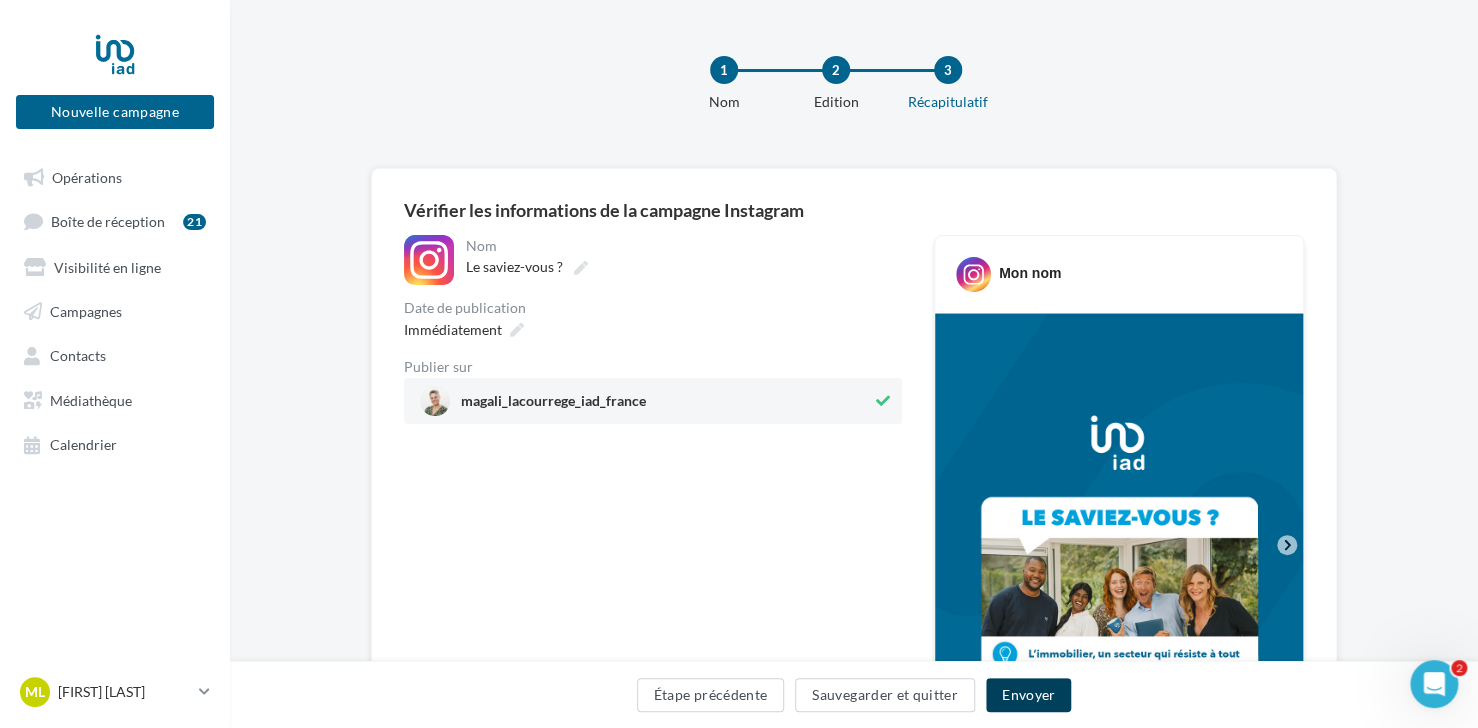 click on "Envoyer" at bounding box center (1028, 695) 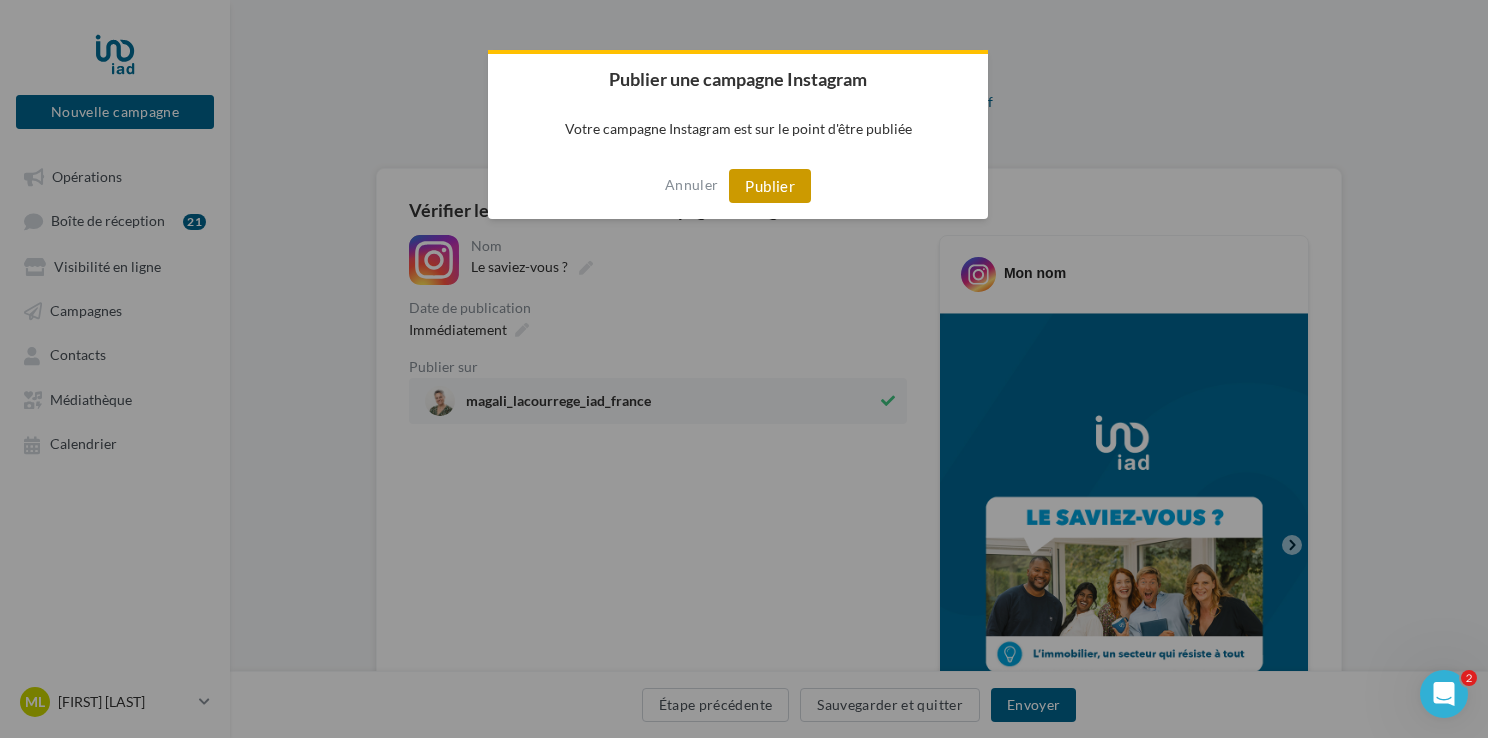 click on "Publier" at bounding box center [770, 186] 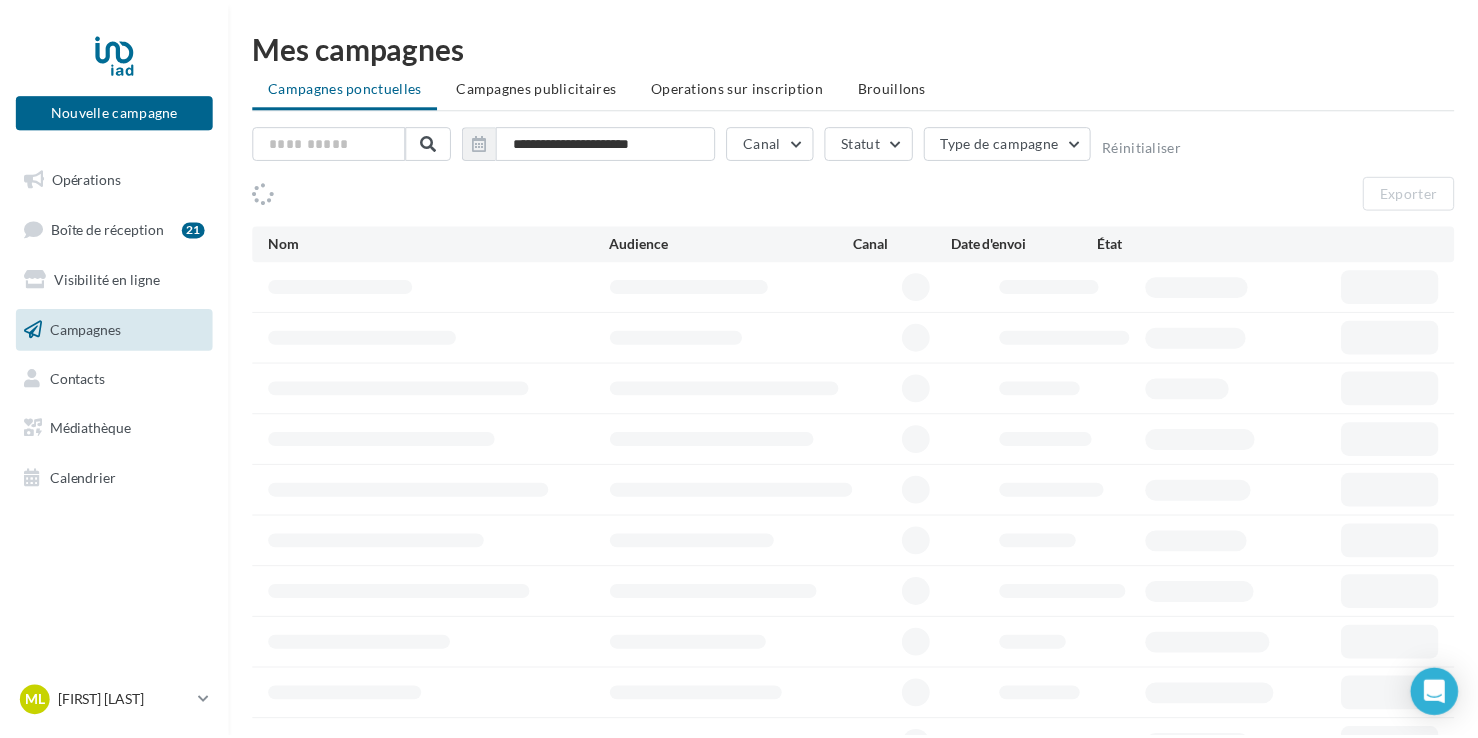 scroll, scrollTop: 0, scrollLeft: 0, axis: both 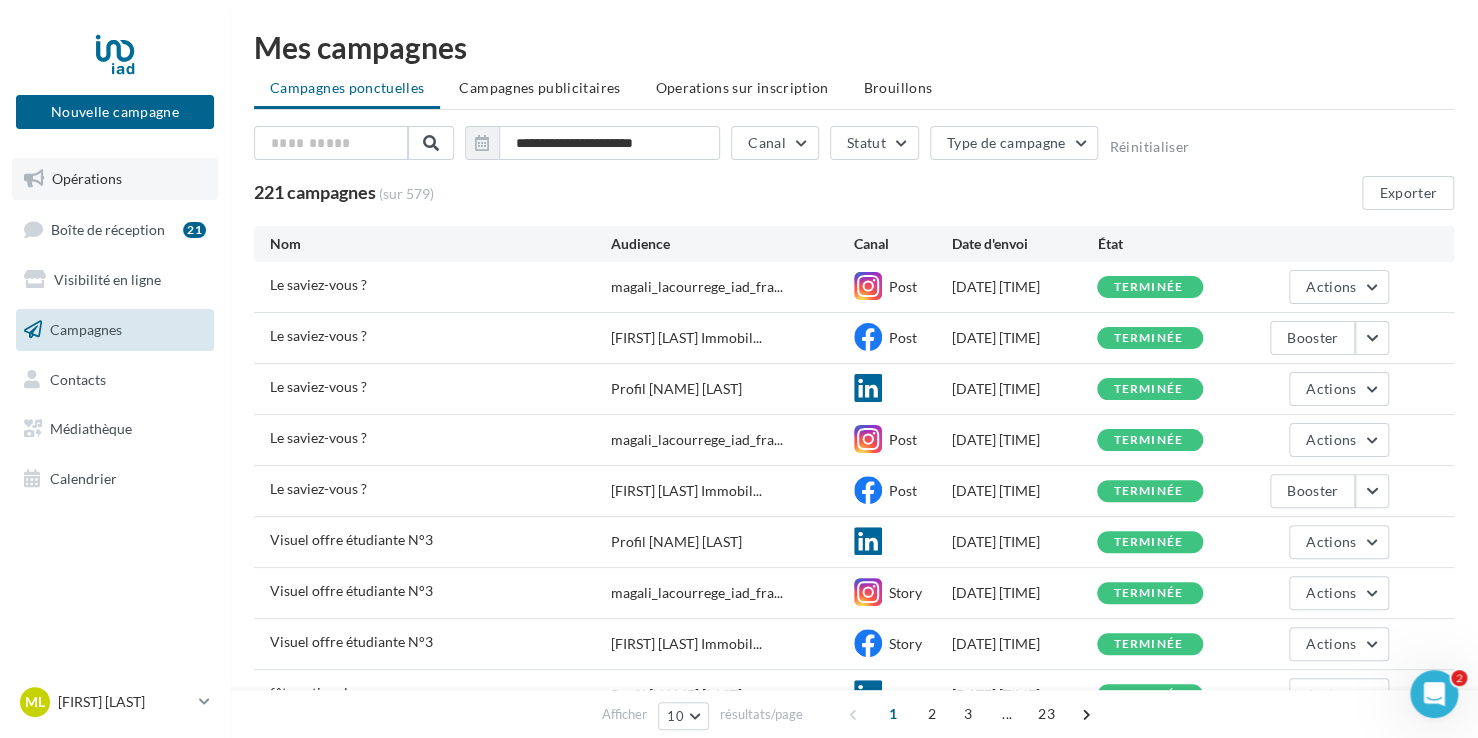 click on "Opérations" at bounding box center (87, 178) 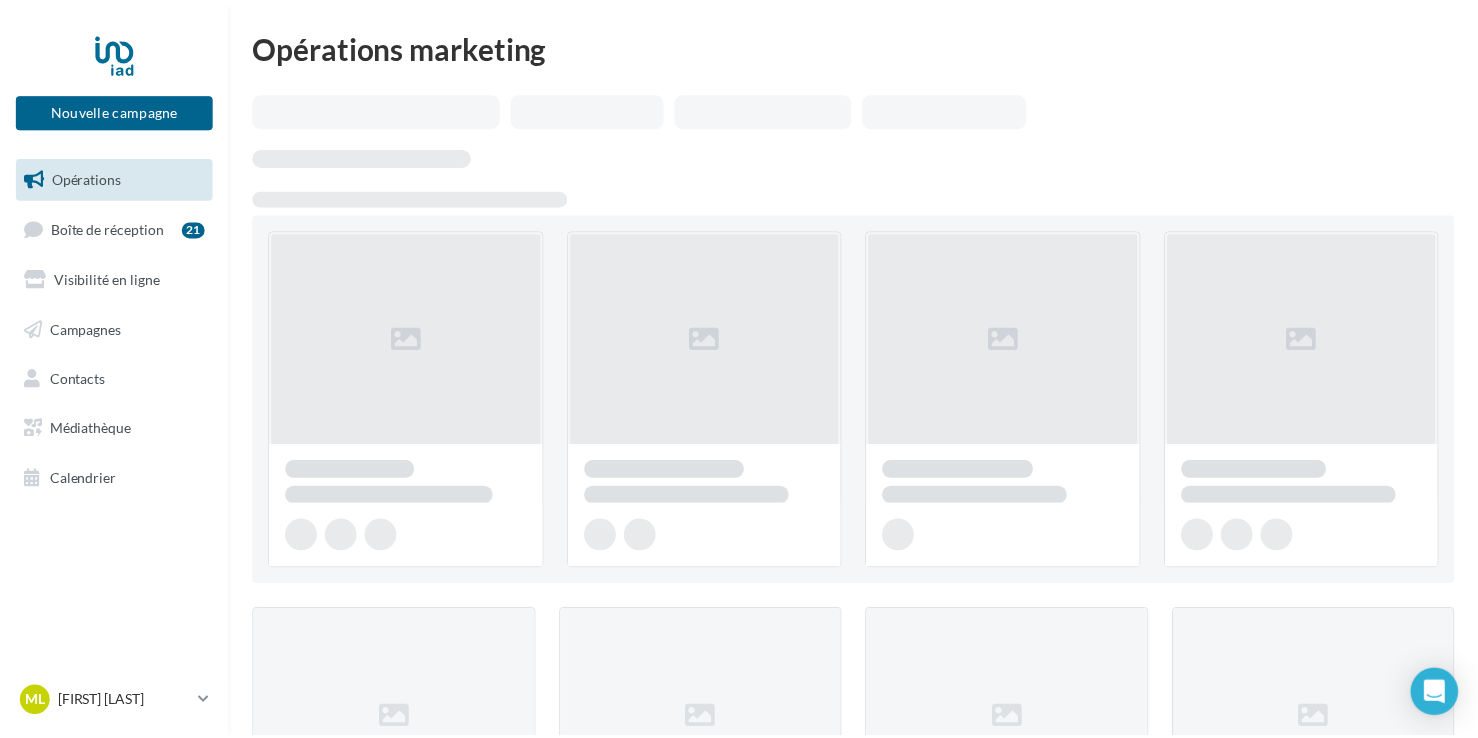scroll, scrollTop: 0, scrollLeft: 0, axis: both 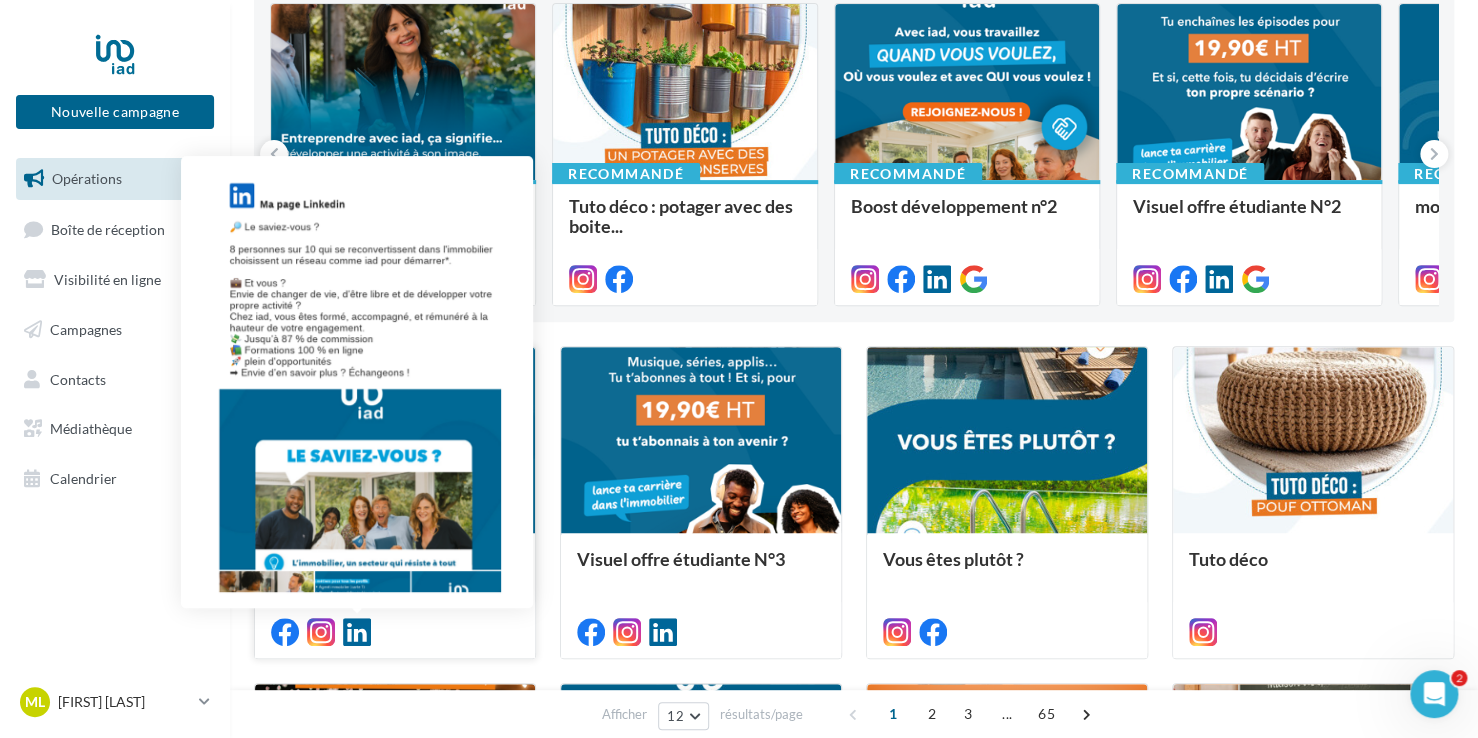 click at bounding box center [357, 632] 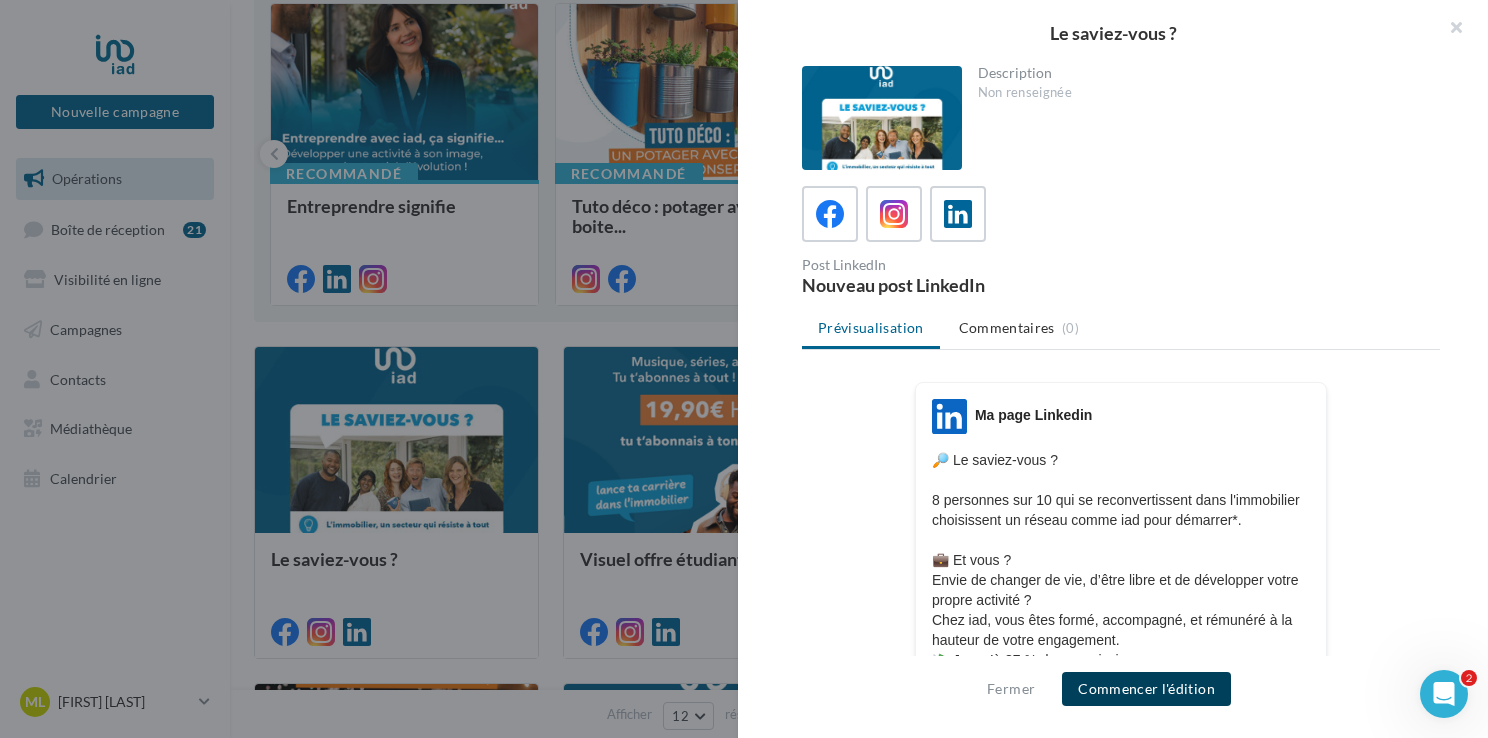 click on "Commencer l'édition" at bounding box center (1146, 689) 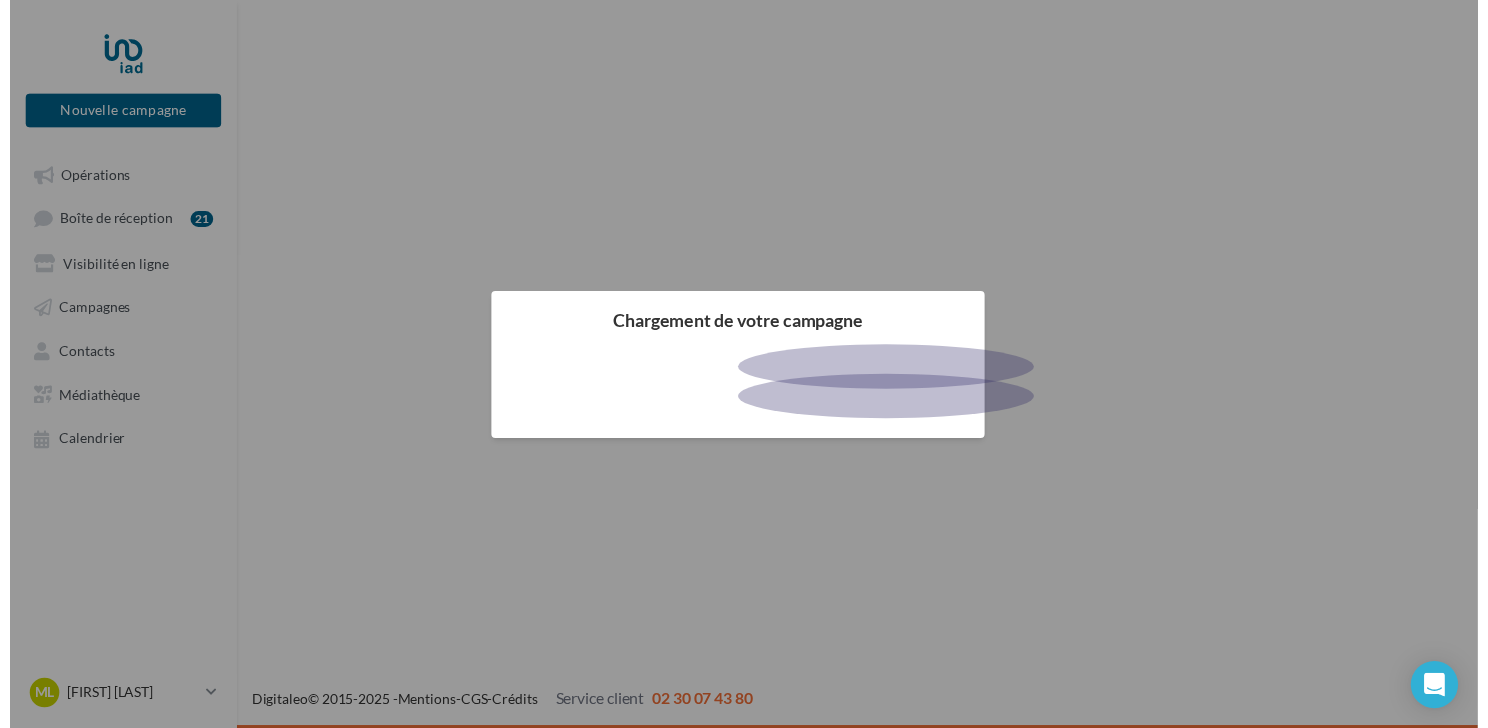 scroll, scrollTop: 0, scrollLeft: 0, axis: both 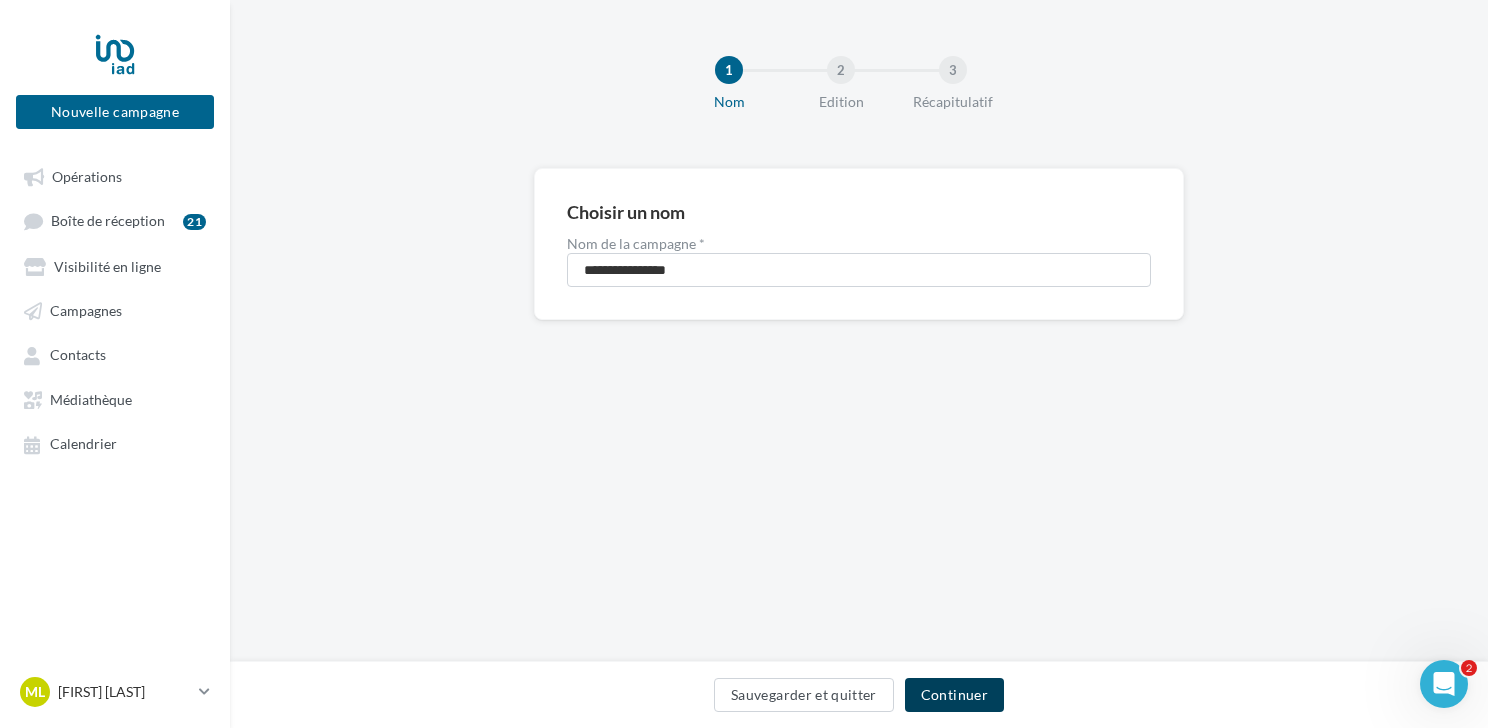 click on "Continuer" at bounding box center (954, 695) 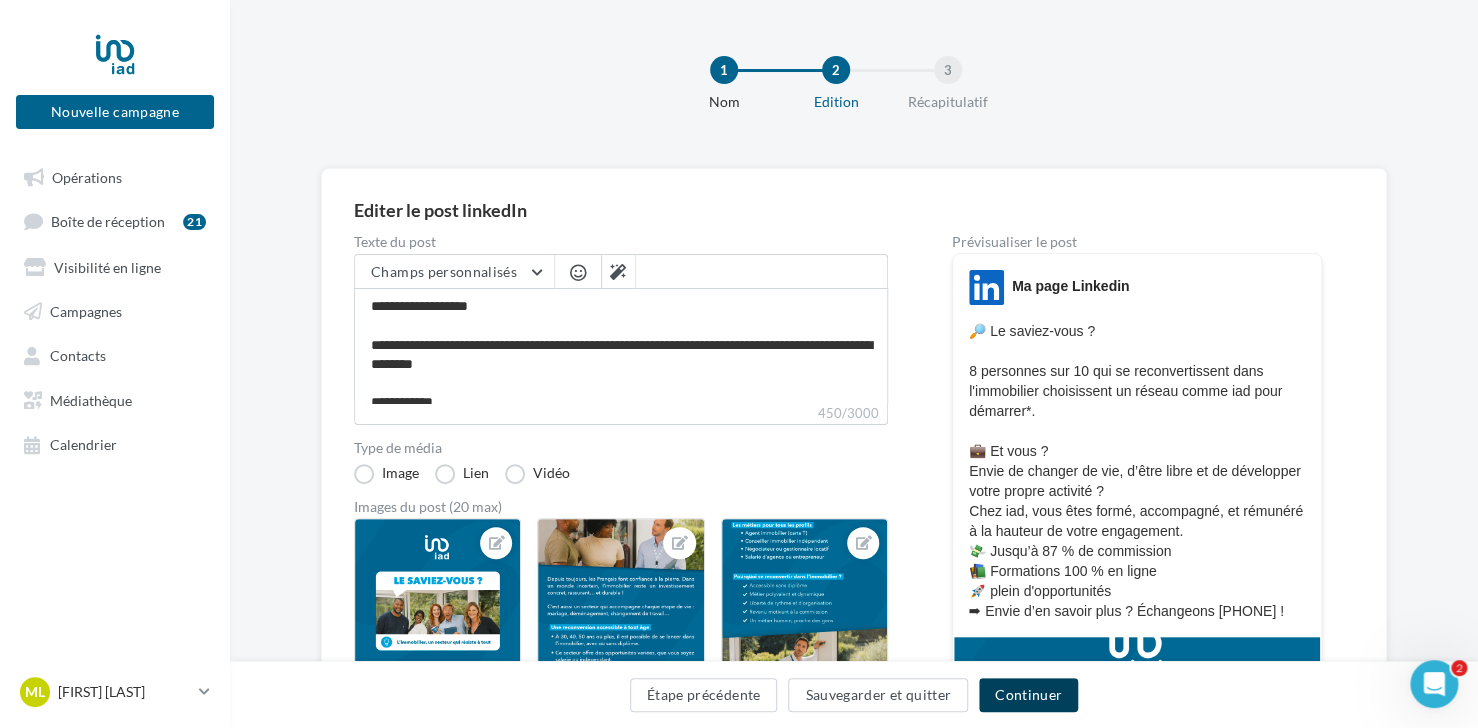 click on "Continuer" at bounding box center (1028, 695) 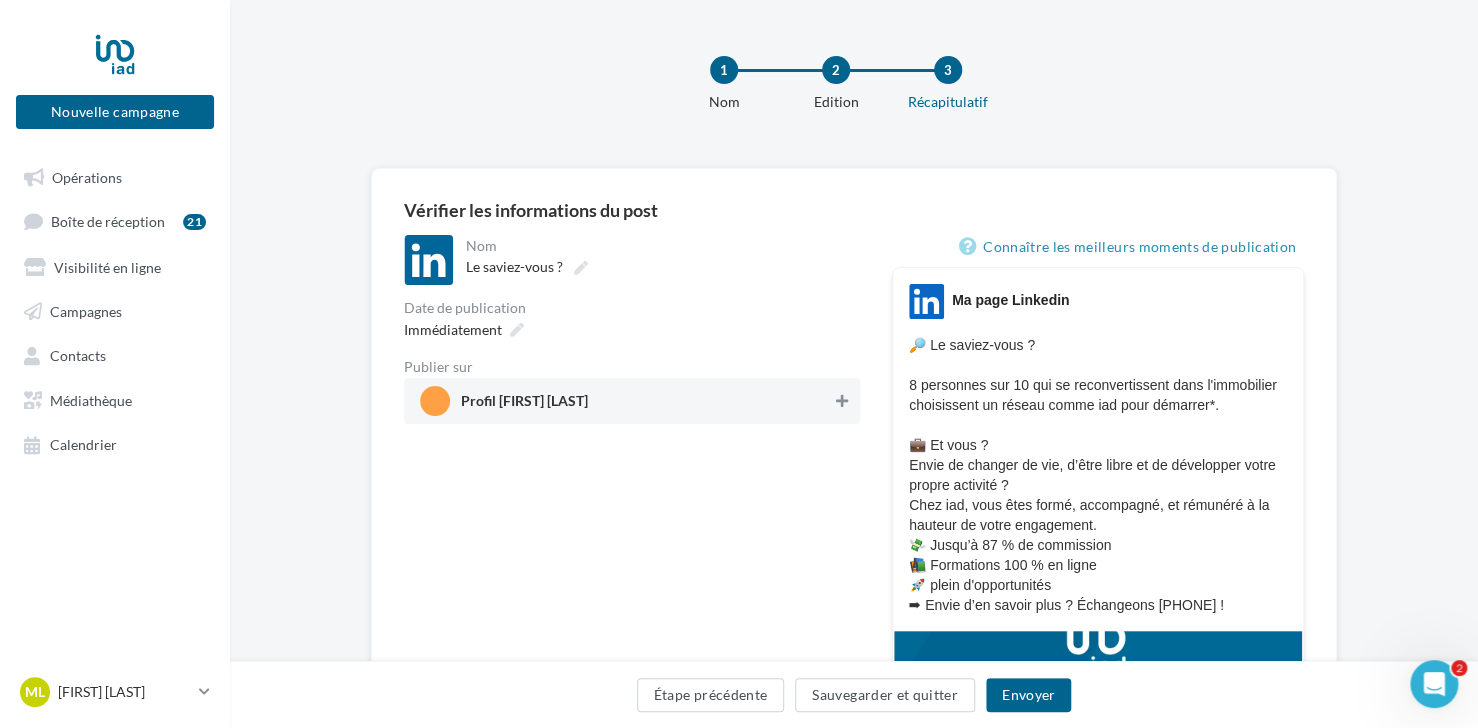 click at bounding box center (842, 401) 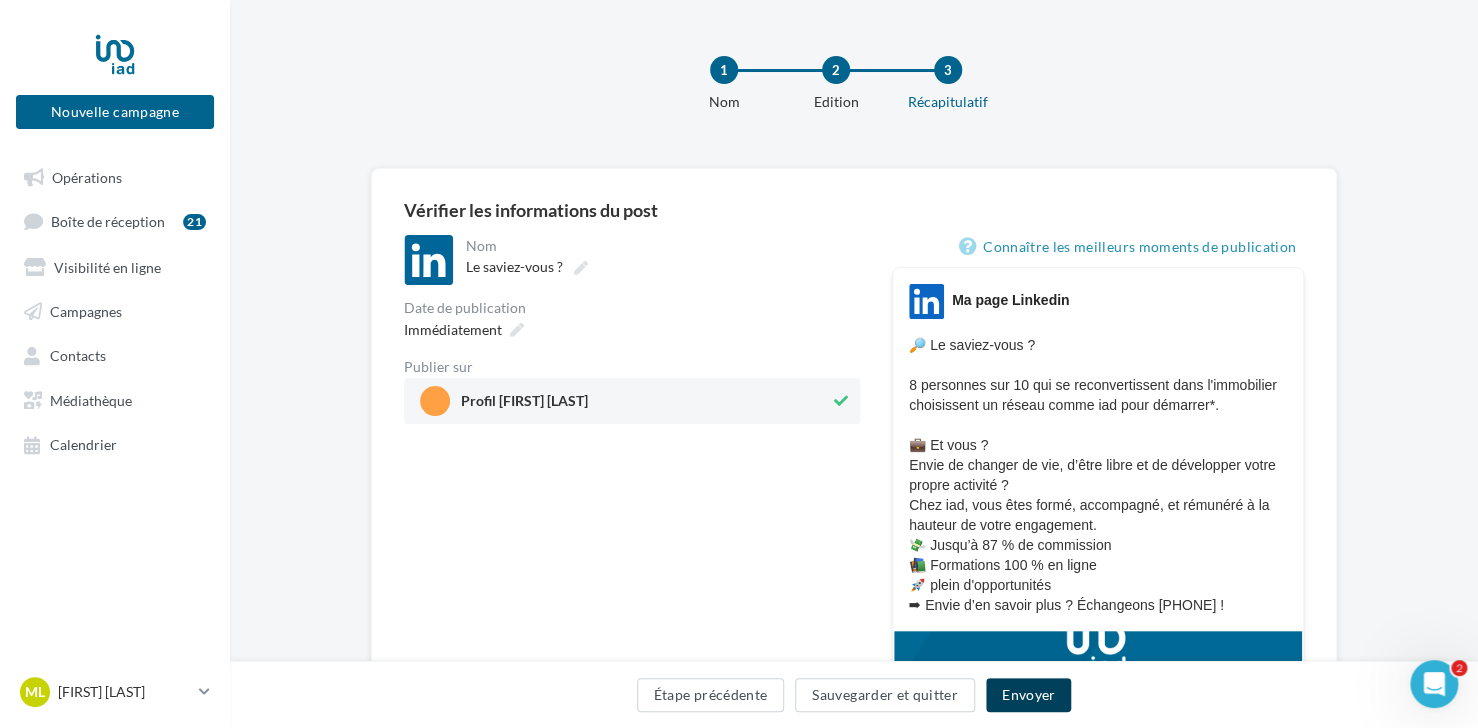 click on "Envoyer" at bounding box center [1028, 695] 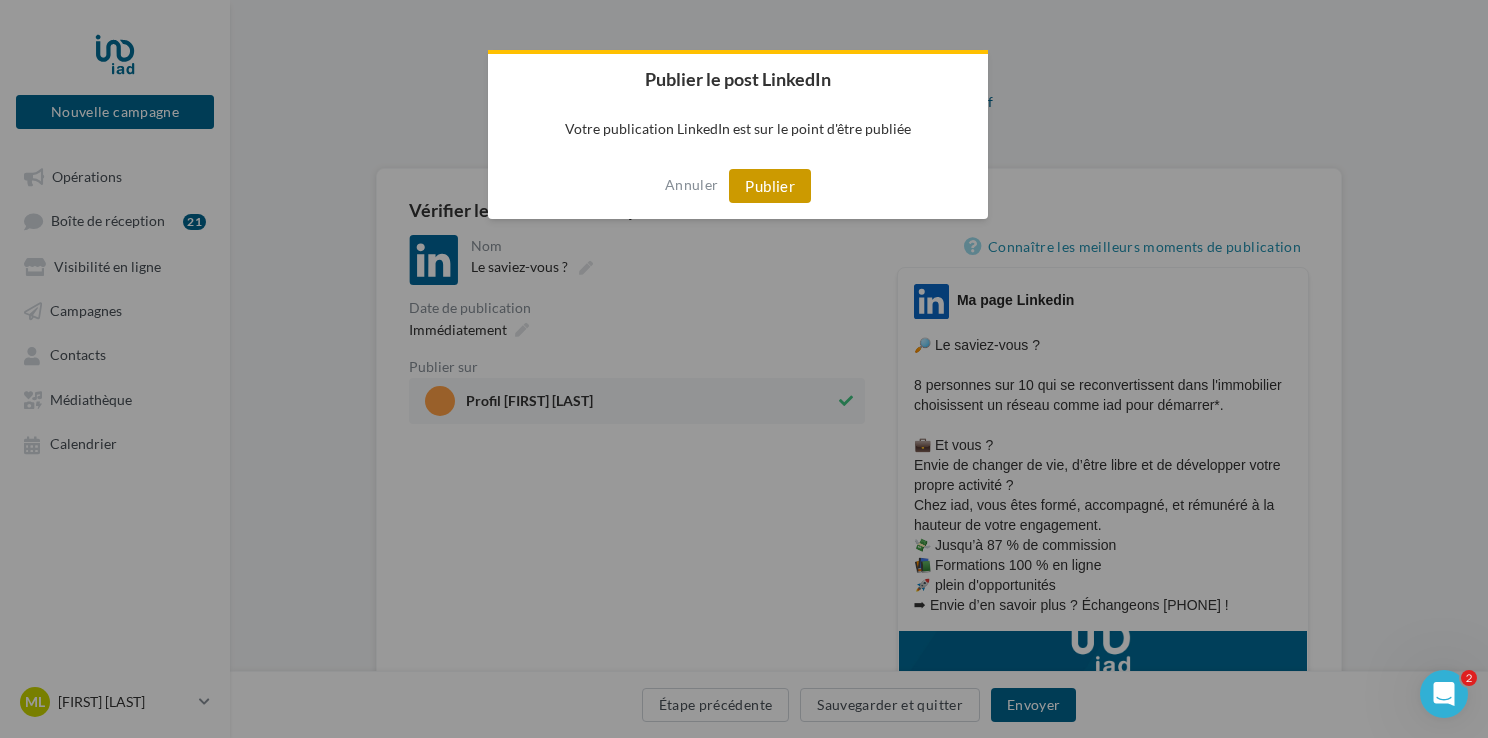 click on "Publier" at bounding box center [770, 186] 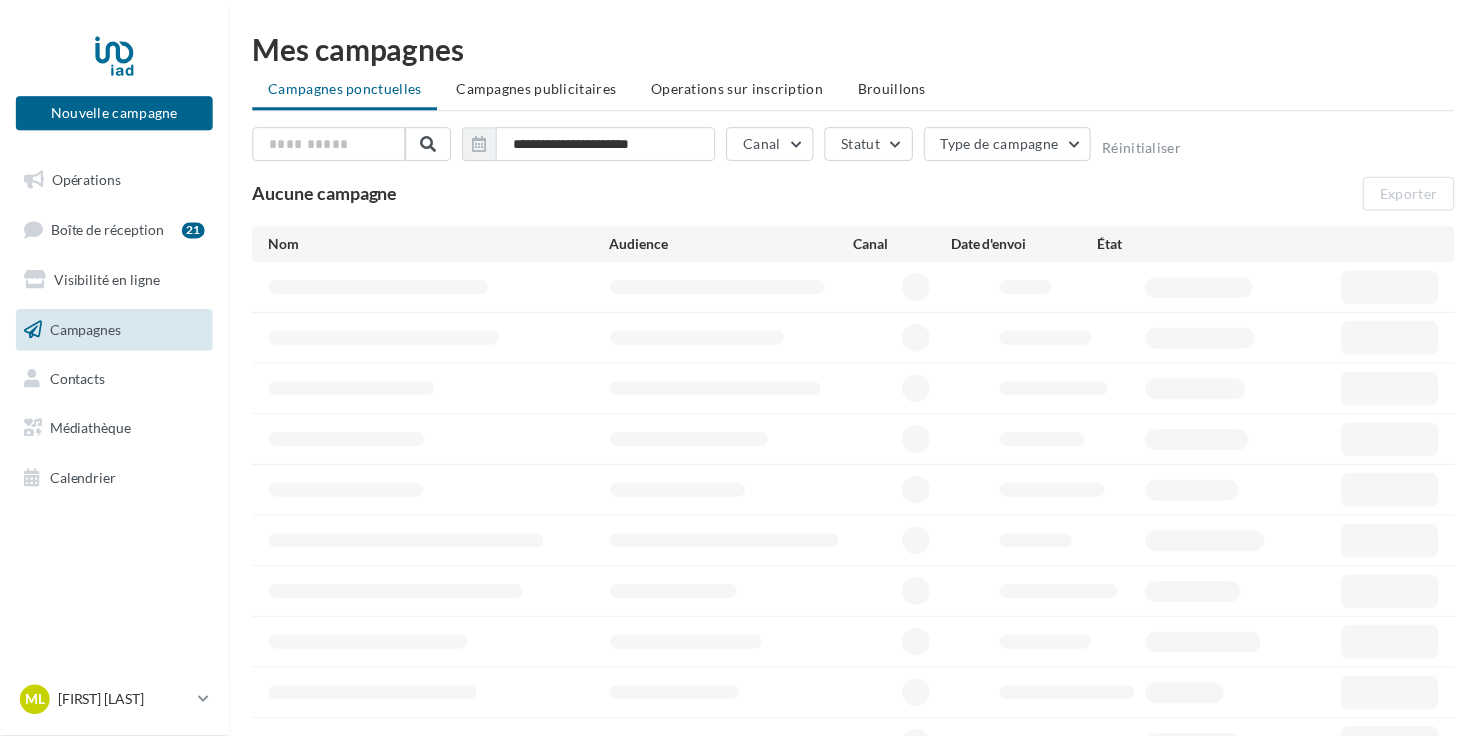 scroll, scrollTop: 0, scrollLeft: 0, axis: both 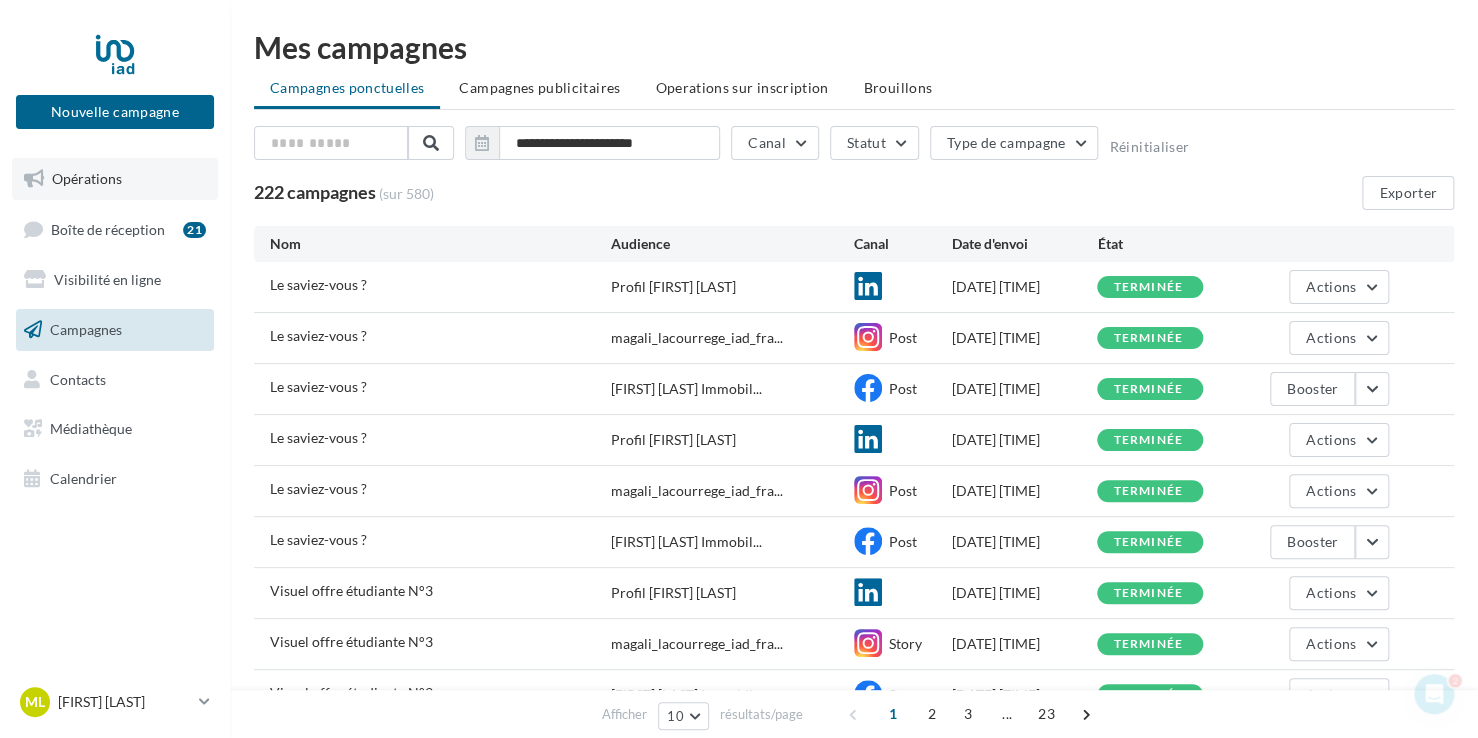 click on "Opérations" at bounding box center [87, 178] 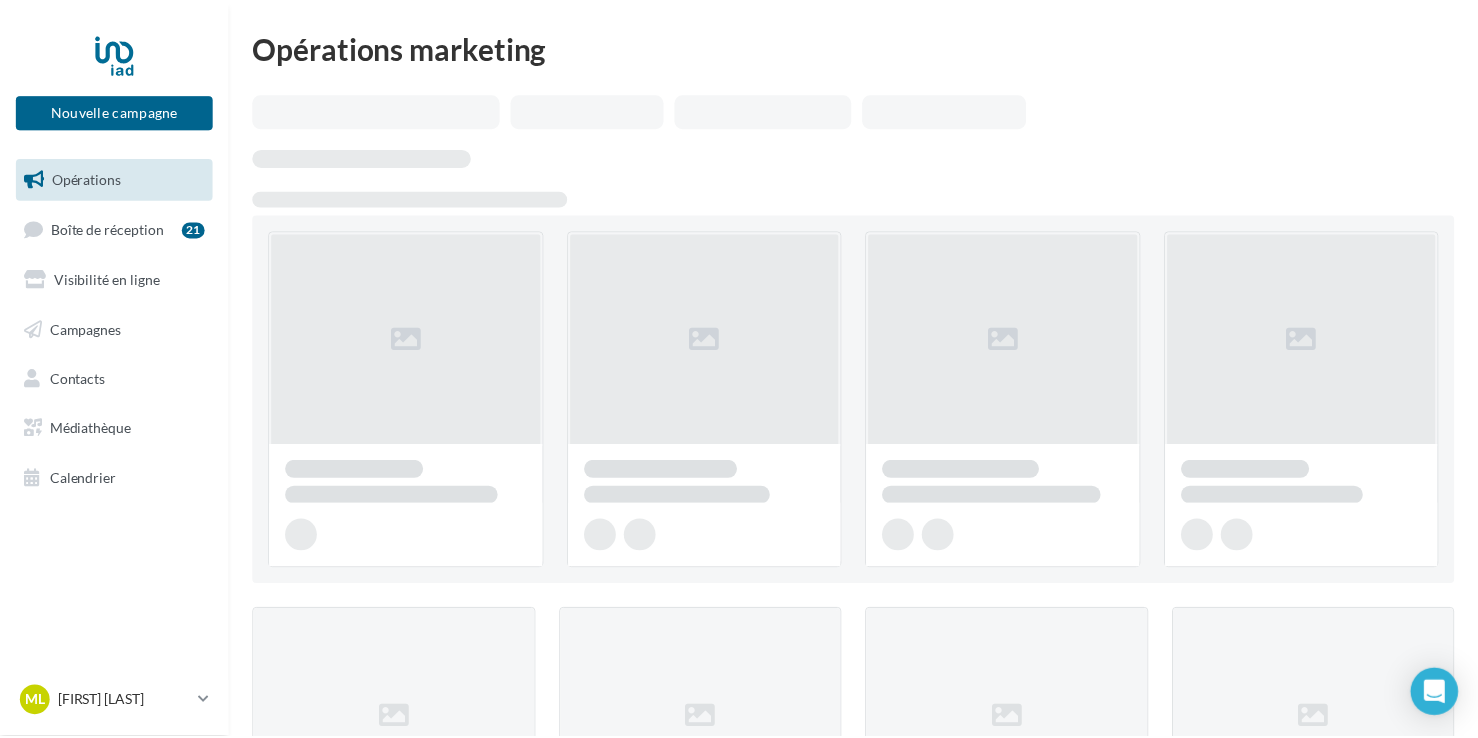 scroll, scrollTop: 0, scrollLeft: 0, axis: both 